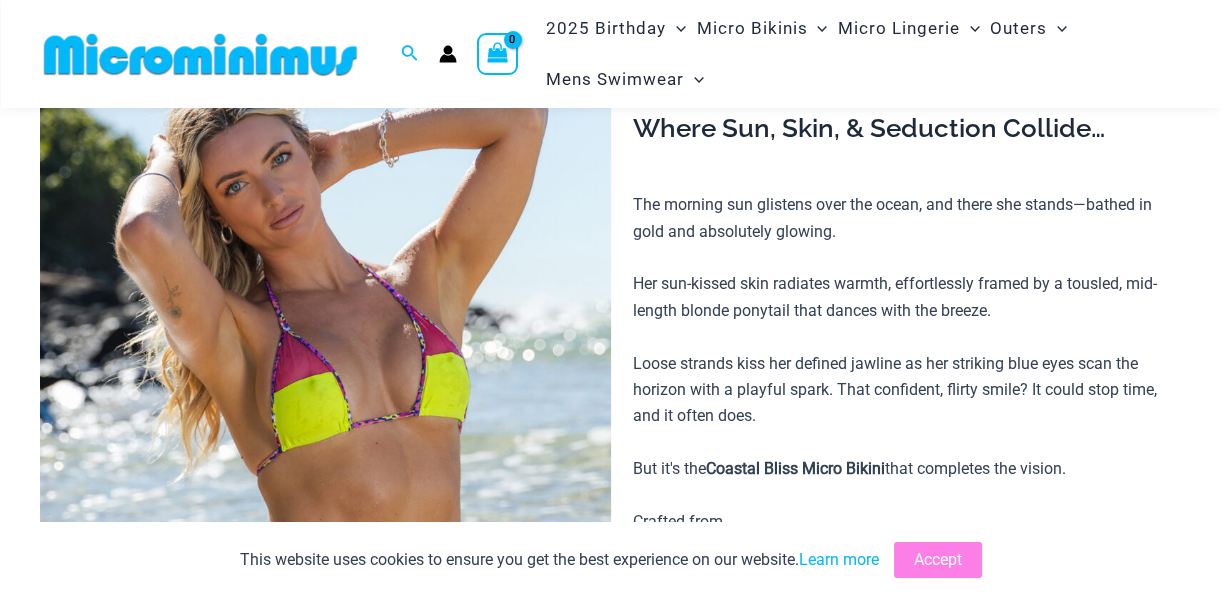 scroll, scrollTop: 152, scrollLeft: 0, axis: vertical 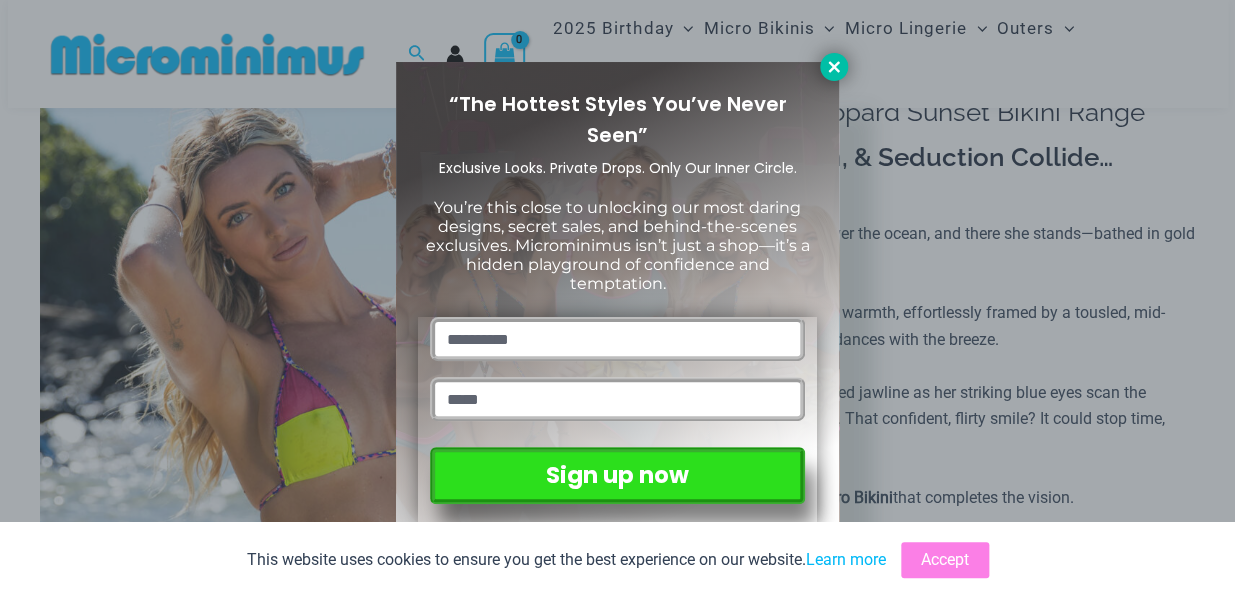 click 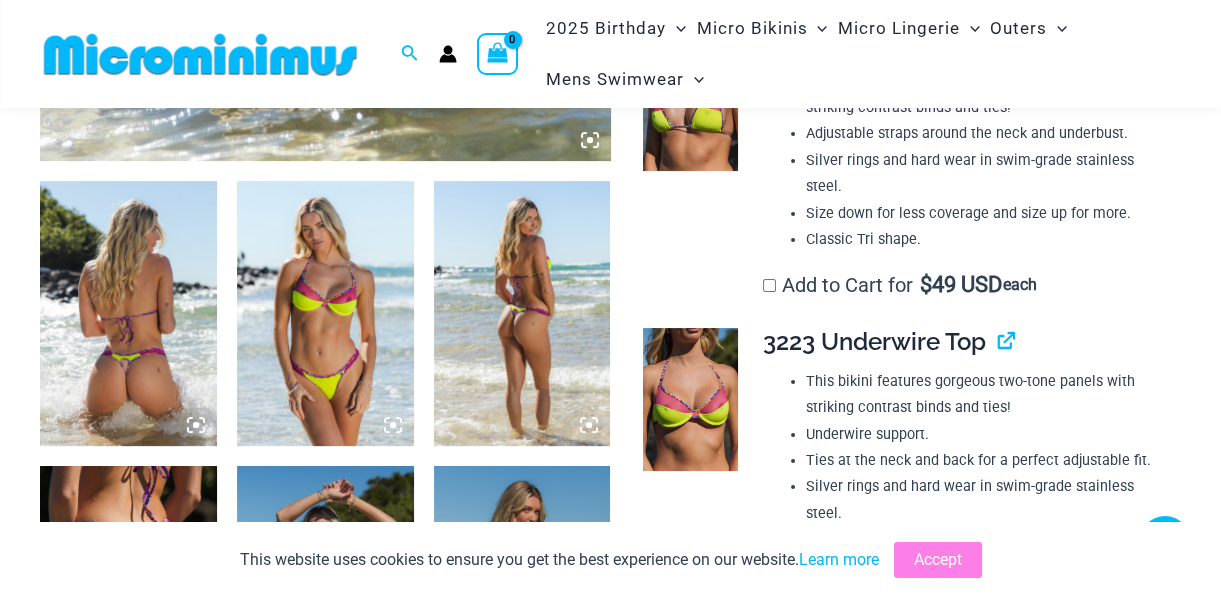 scroll, scrollTop: 880, scrollLeft: 0, axis: vertical 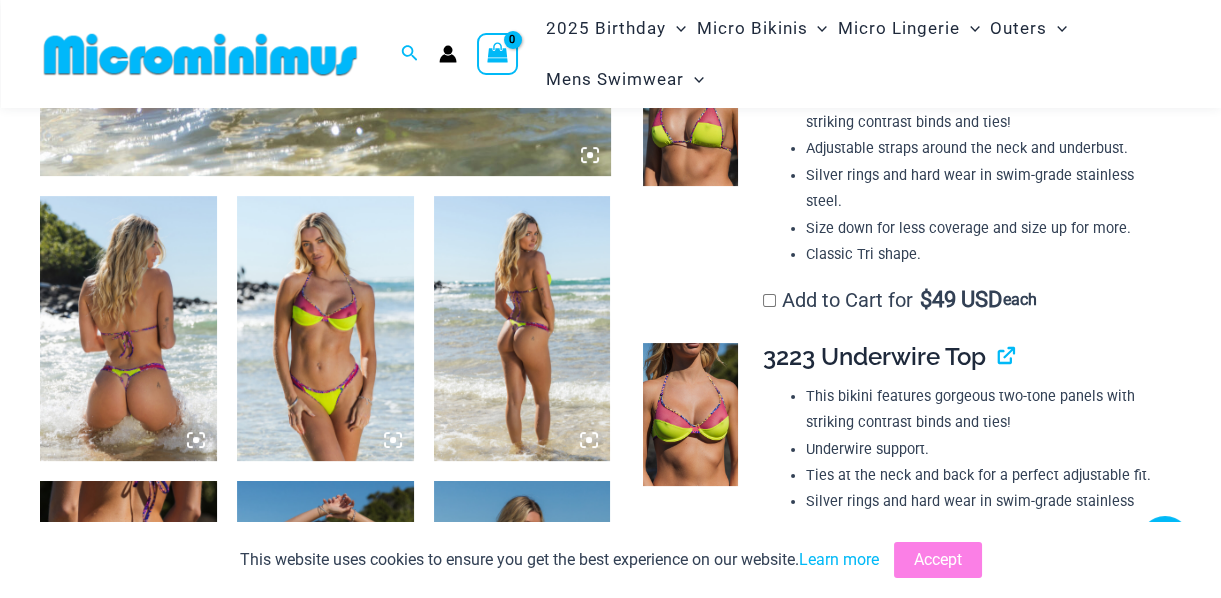 click at bounding box center (325, 328) 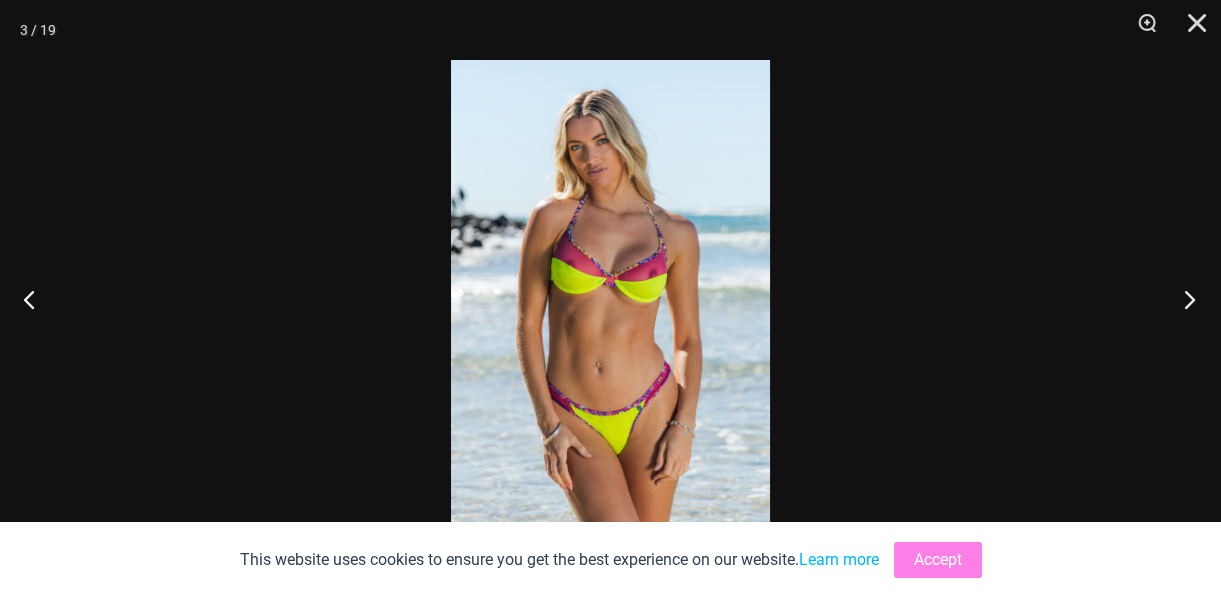 click at bounding box center [1183, 299] 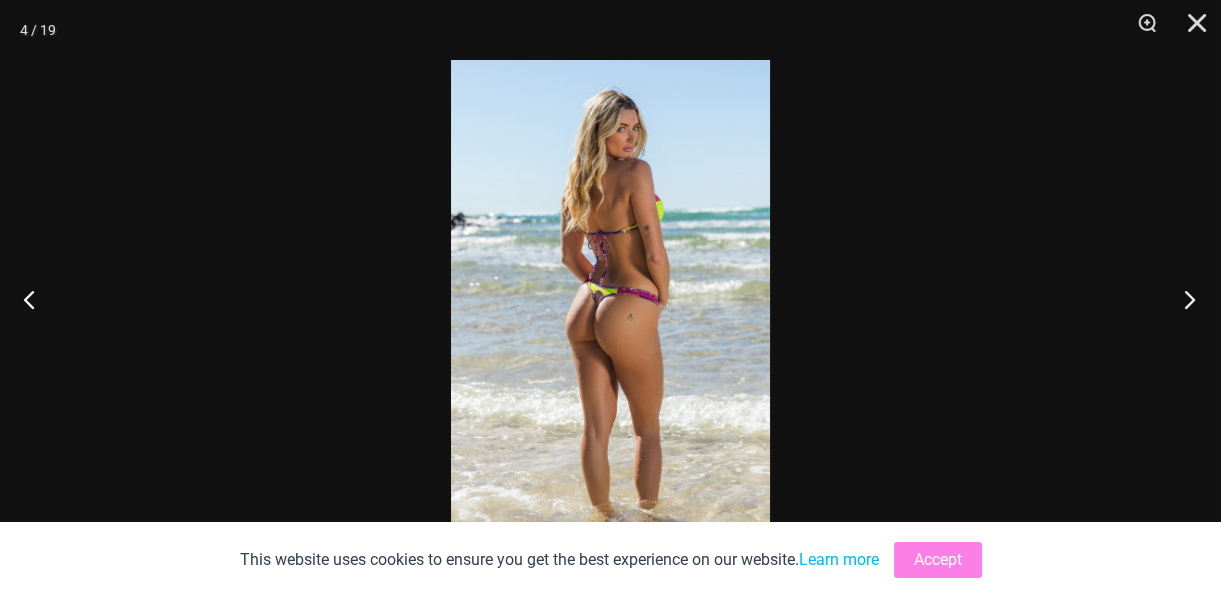 click at bounding box center [1183, 299] 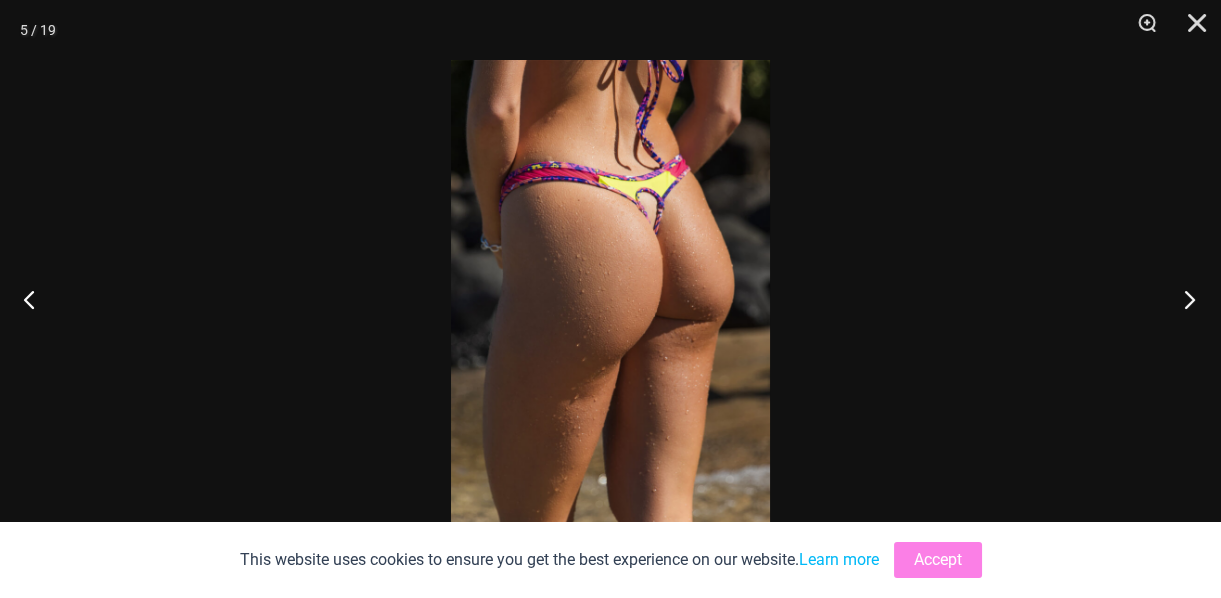 click at bounding box center (1183, 299) 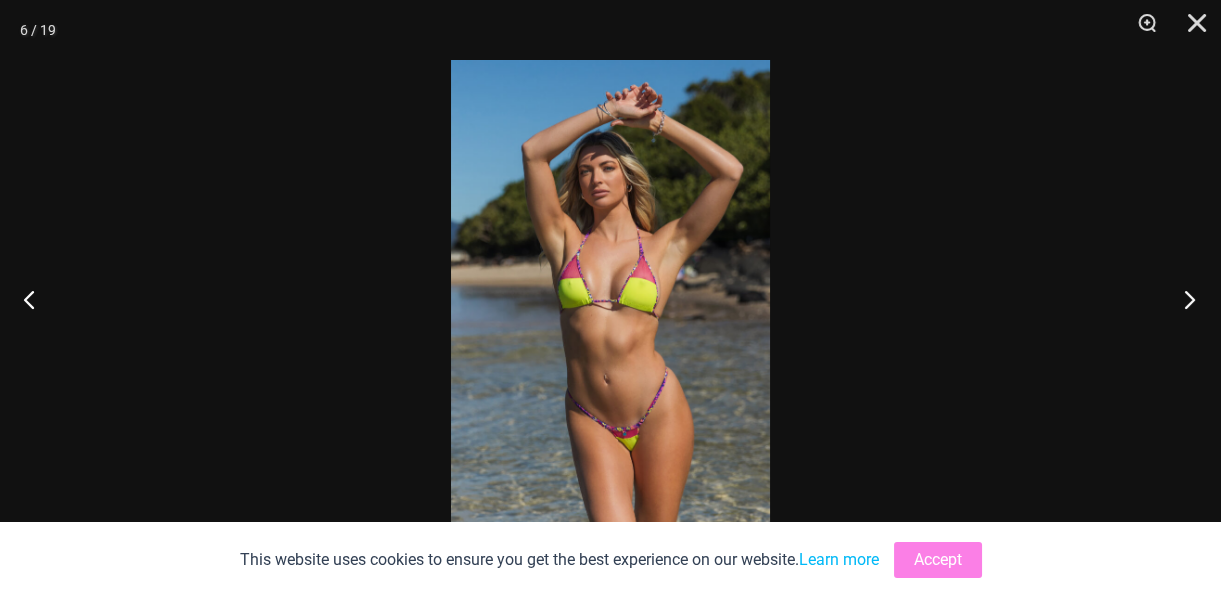 click at bounding box center [1183, 299] 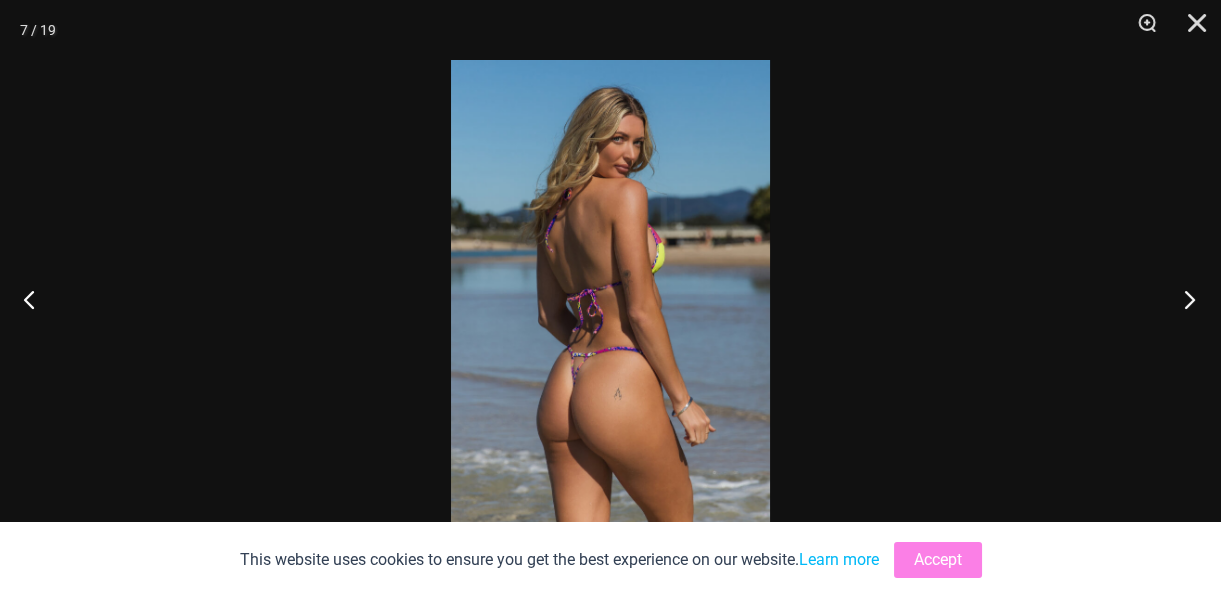 click at bounding box center [1183, 299] 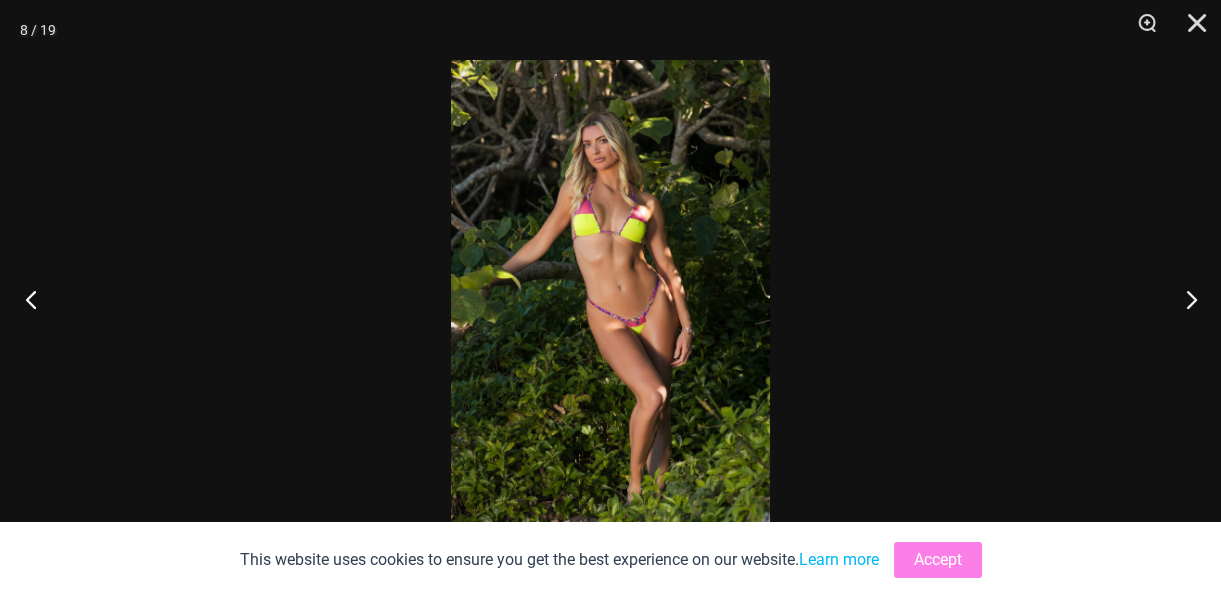 click at bounding box center [37, 299] 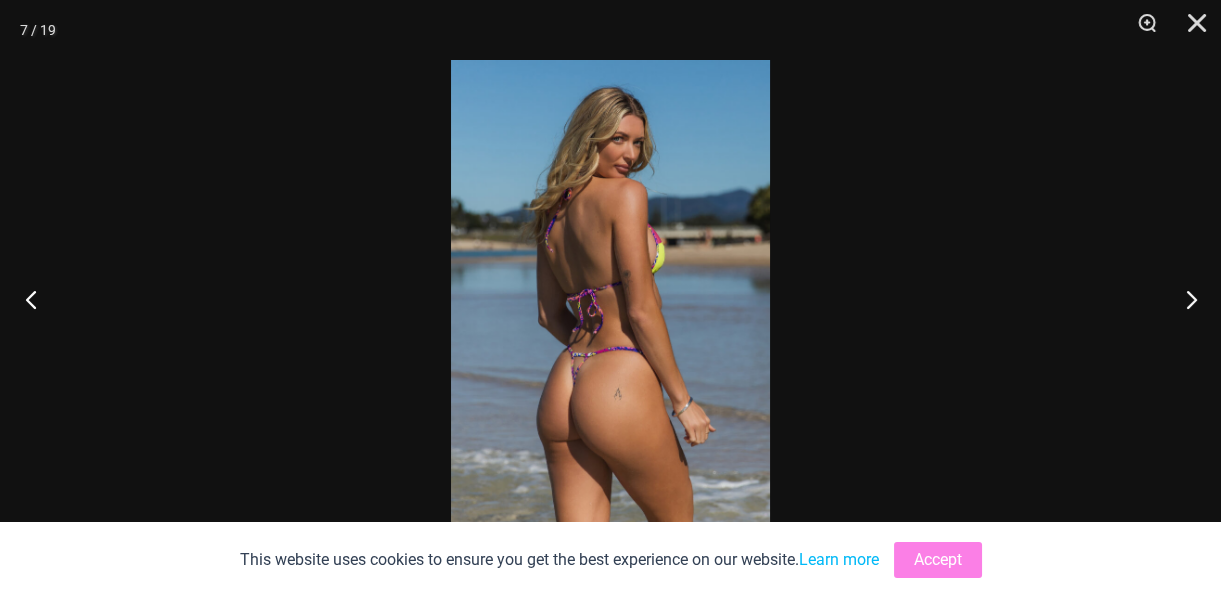 click at bounding box center [37, 299] 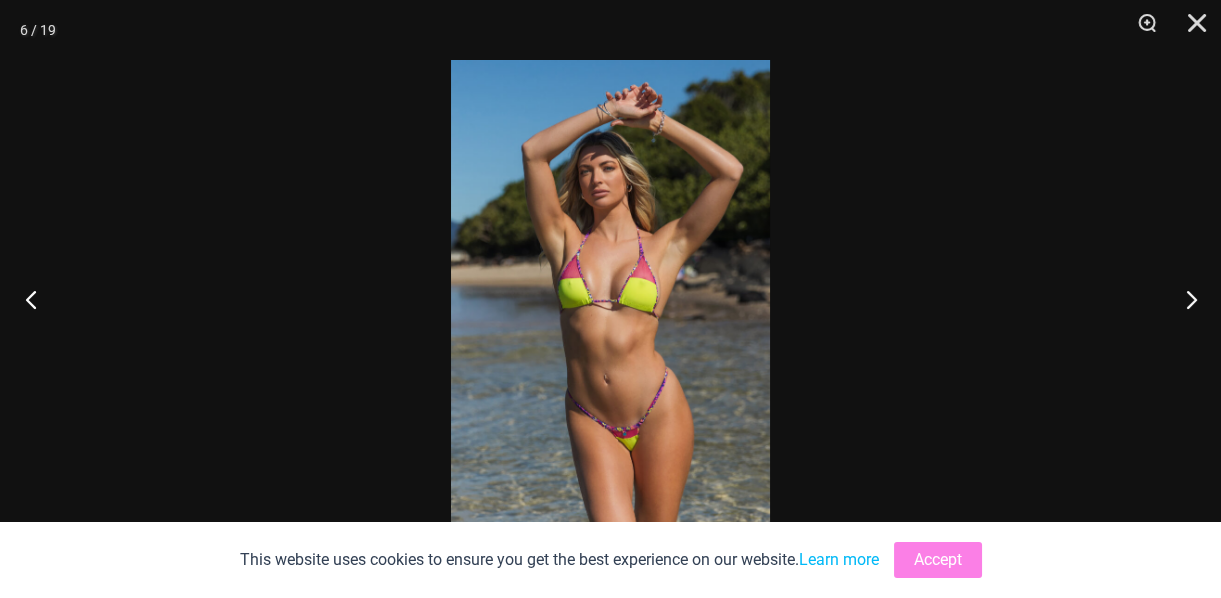 click at bounding box center [37, 299] 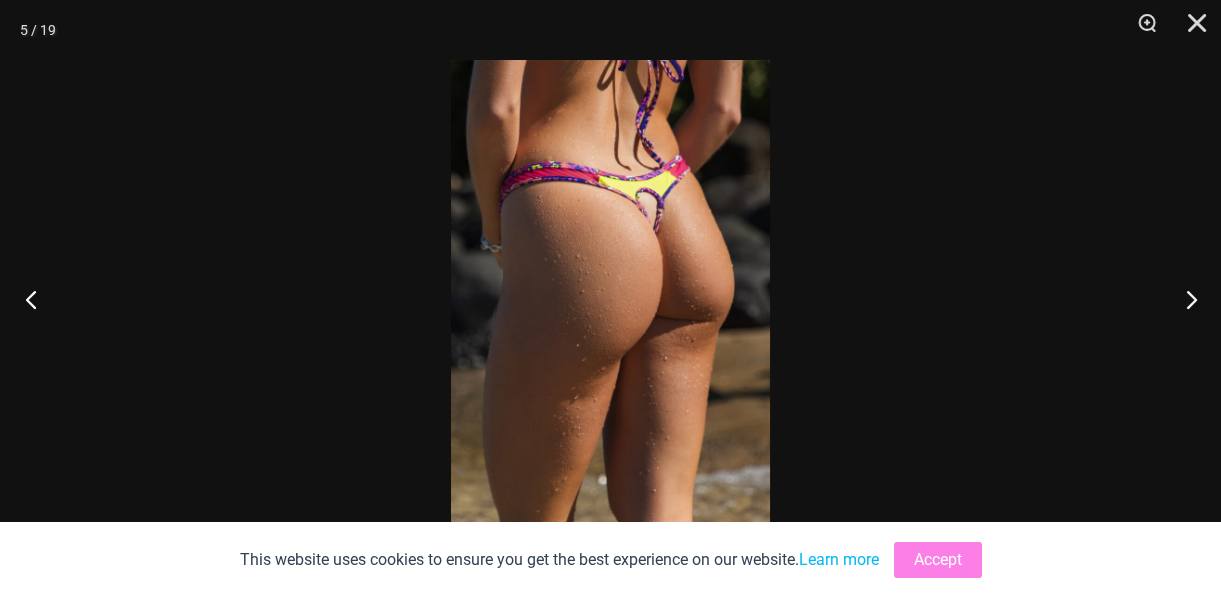 click at bounding box center [37, 299] 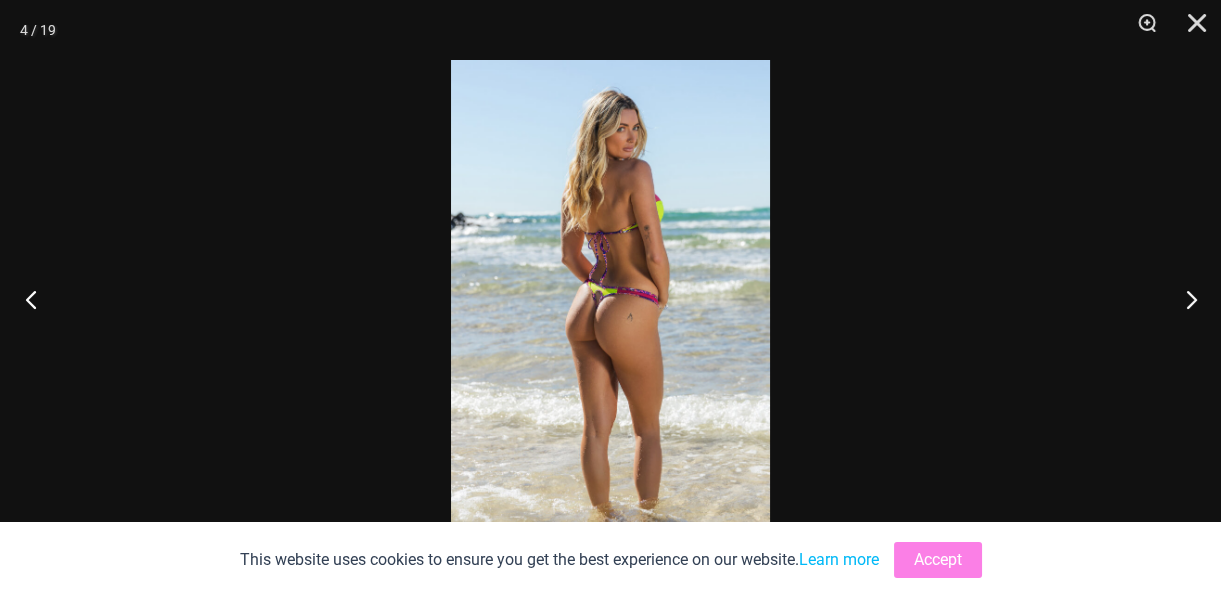 click at bounding box center (37, 299) 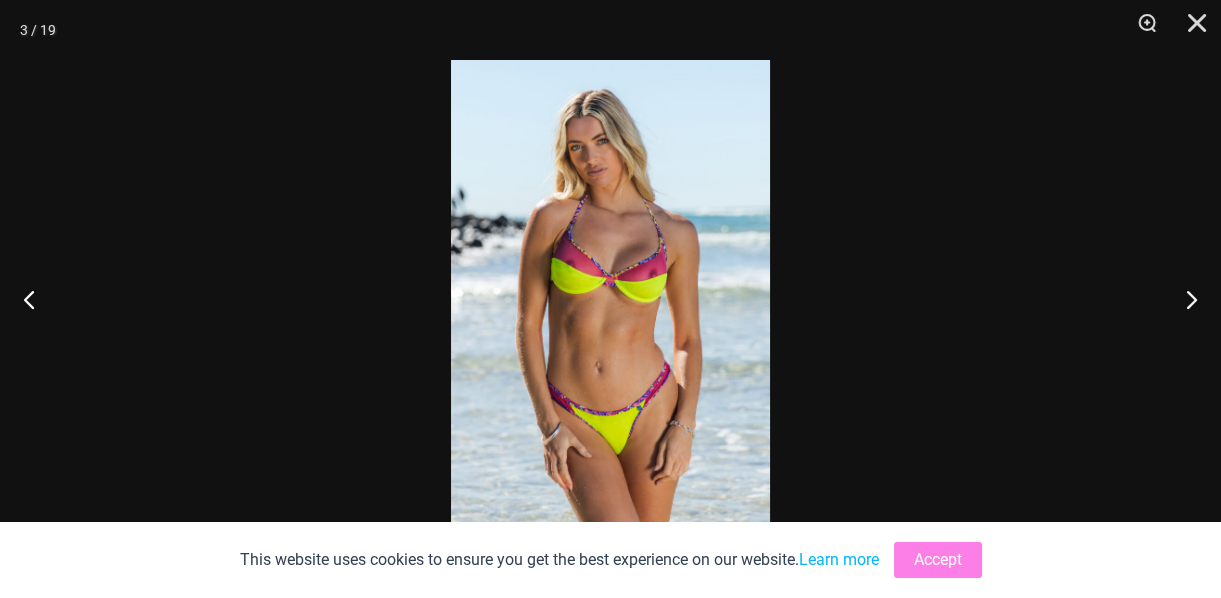 click at bounding box center [610, 299] 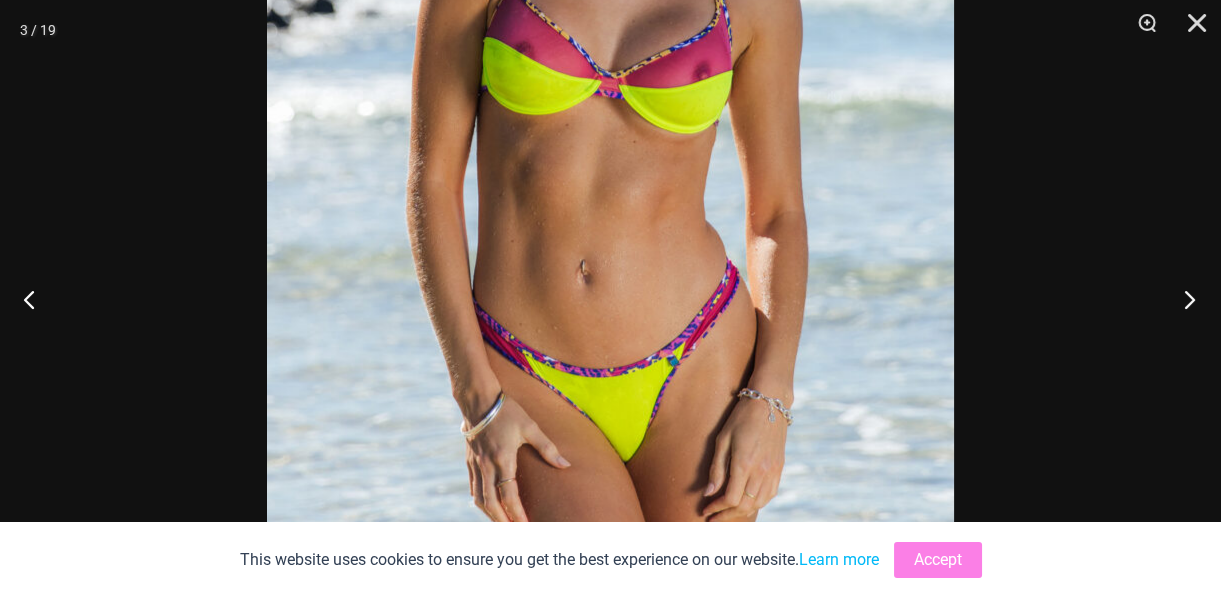 click at bounding box center (1183, 299) 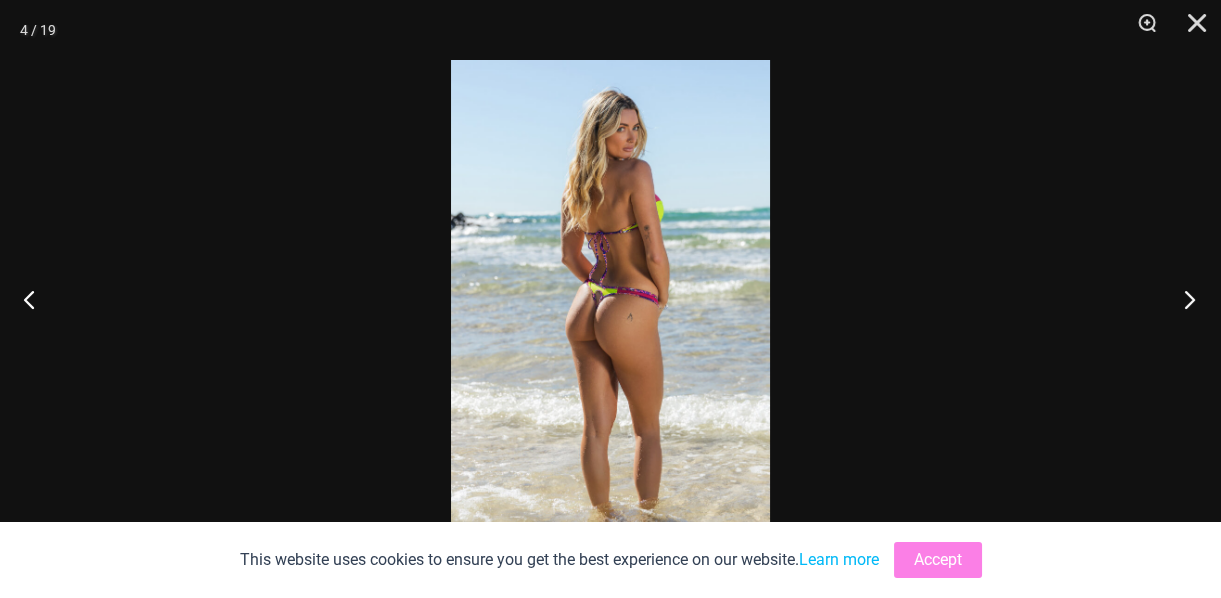 click at bounding box center (1183, 299) 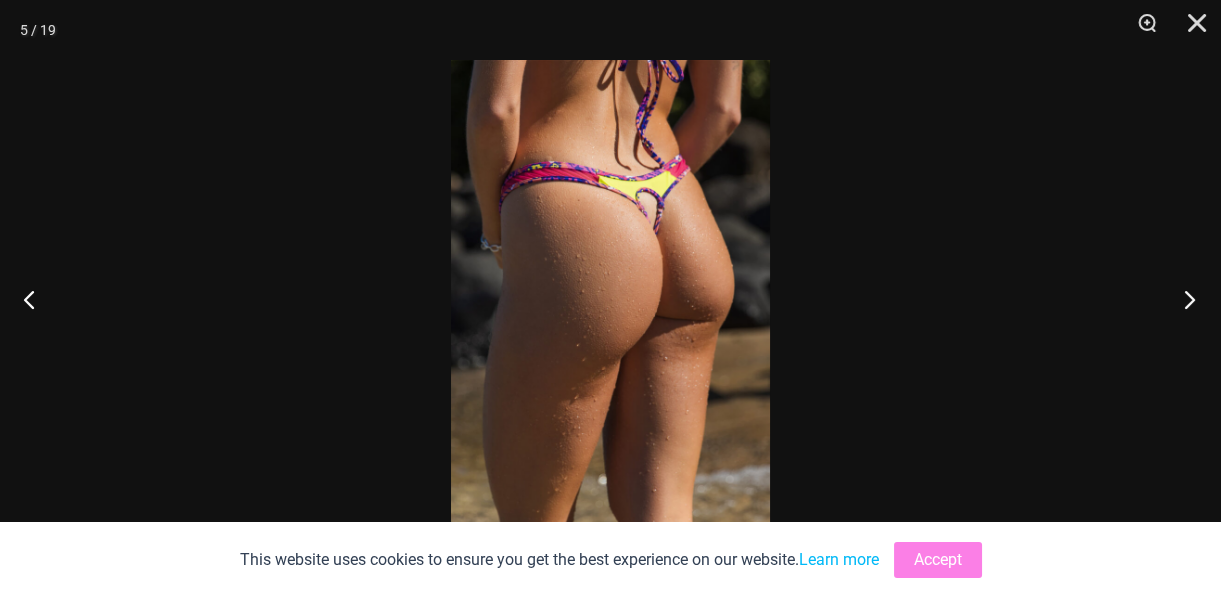 click at bounding box center (1183, 299) 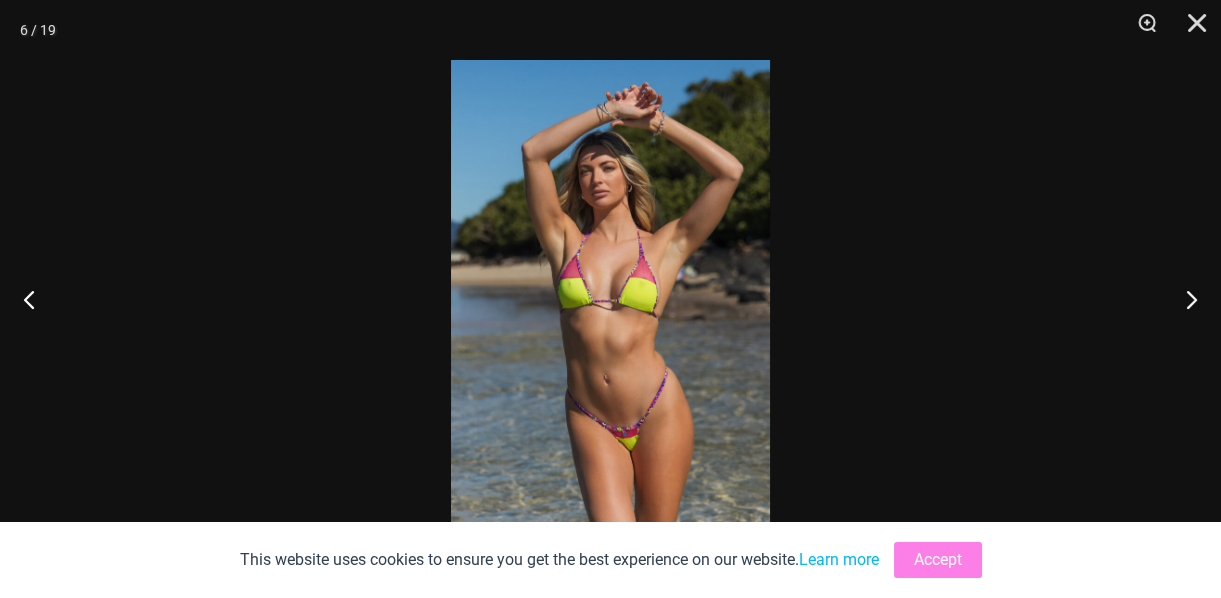 click at bounding box center [610, 299] 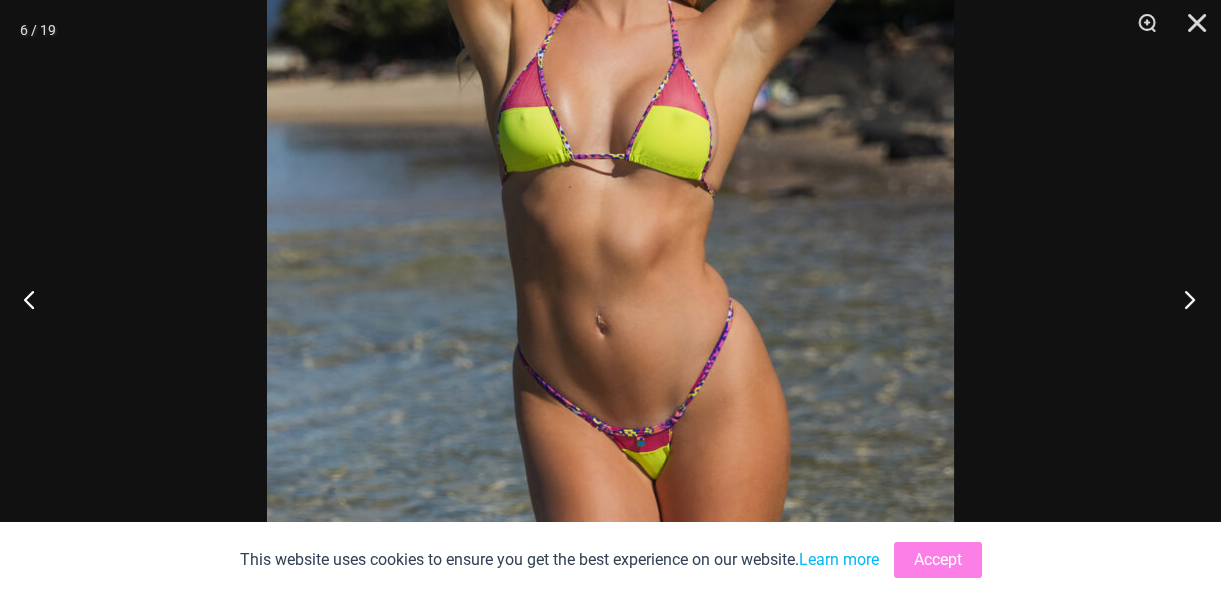 click at bounding box center [1183, 299] 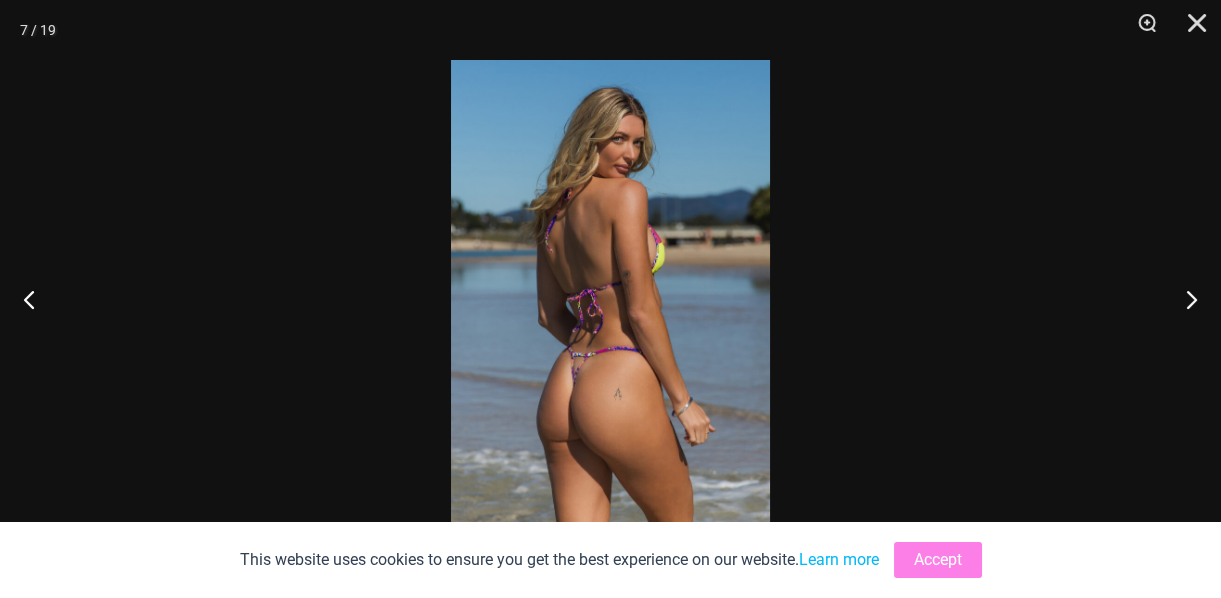 click at bounding box center (610, 299) 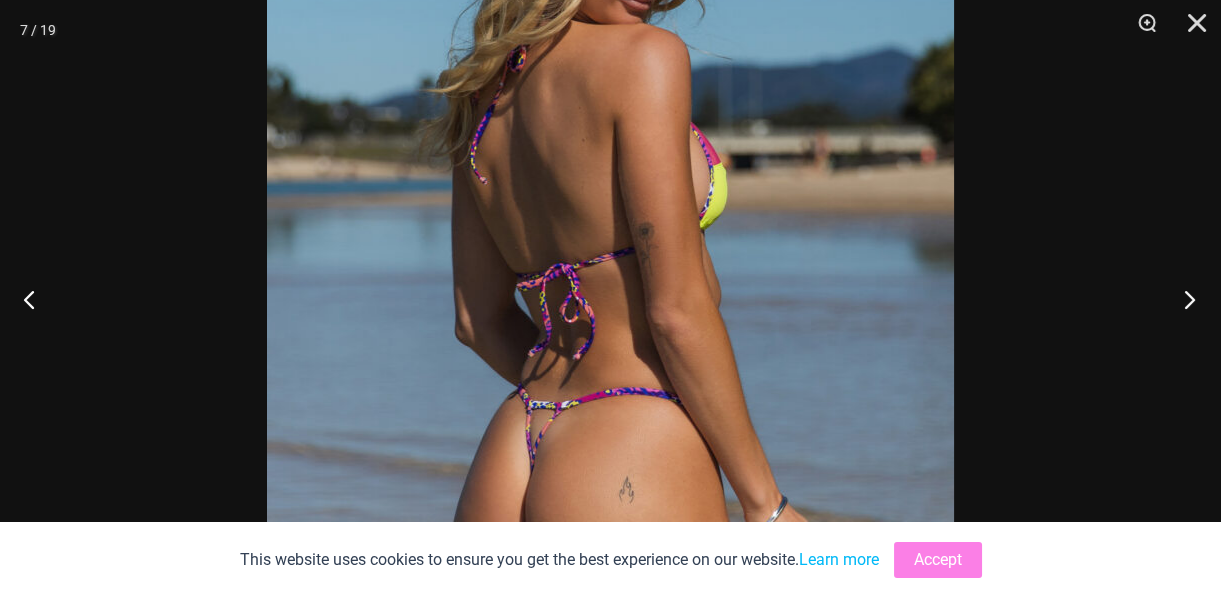 click at bounding box center (1183, 299) 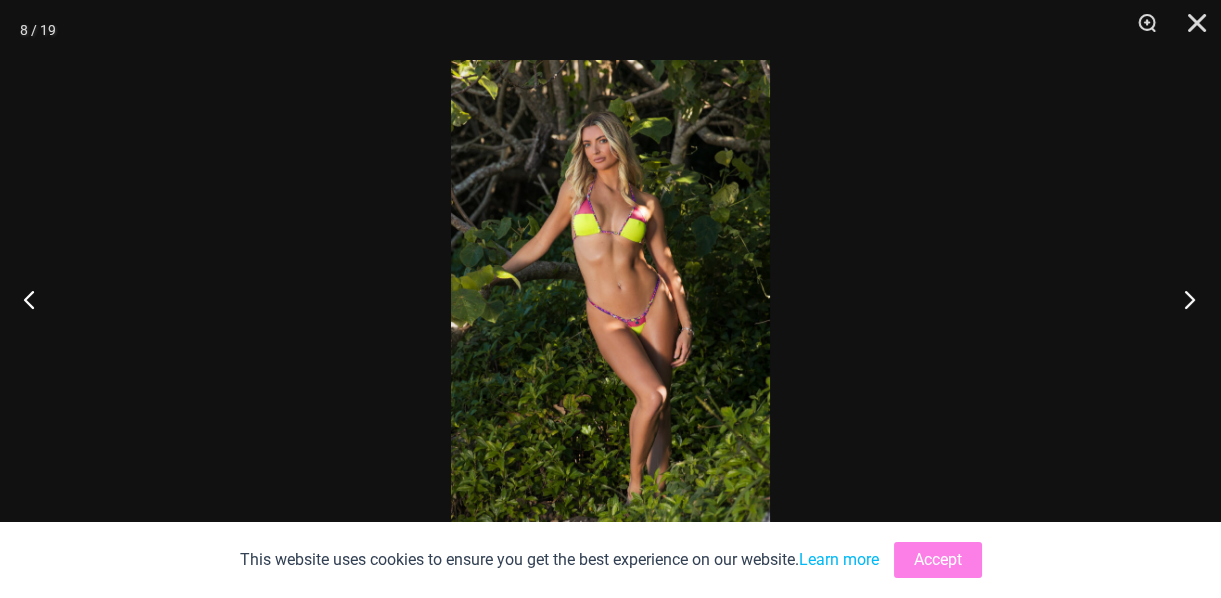 click at bounding box center (1183, 299) 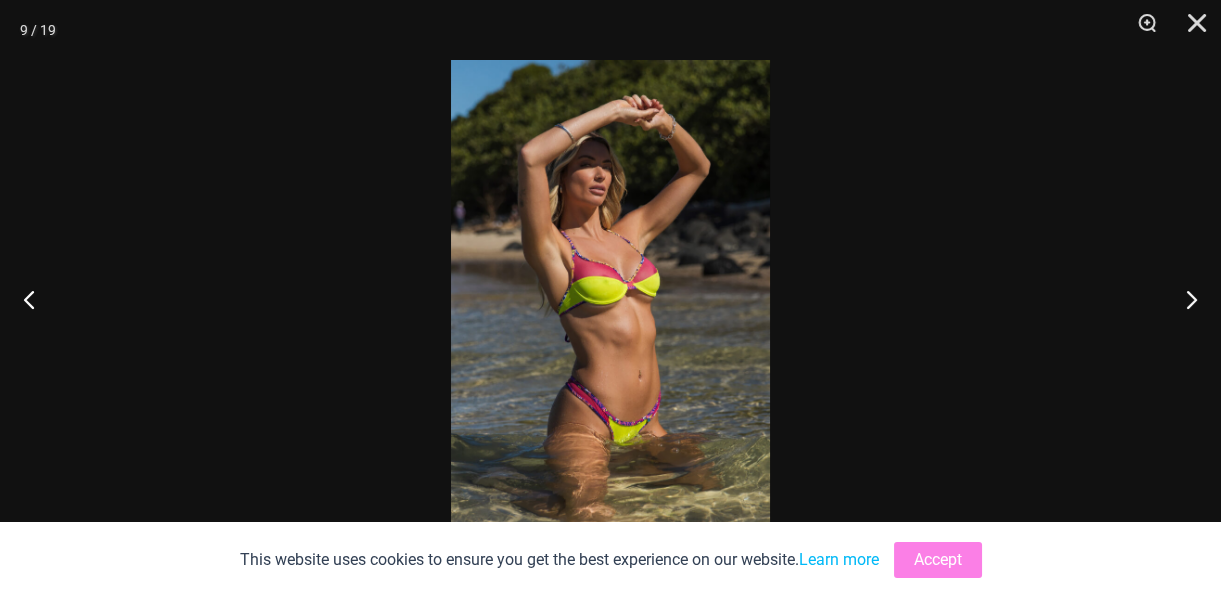 click at bounding box center (610, 299) 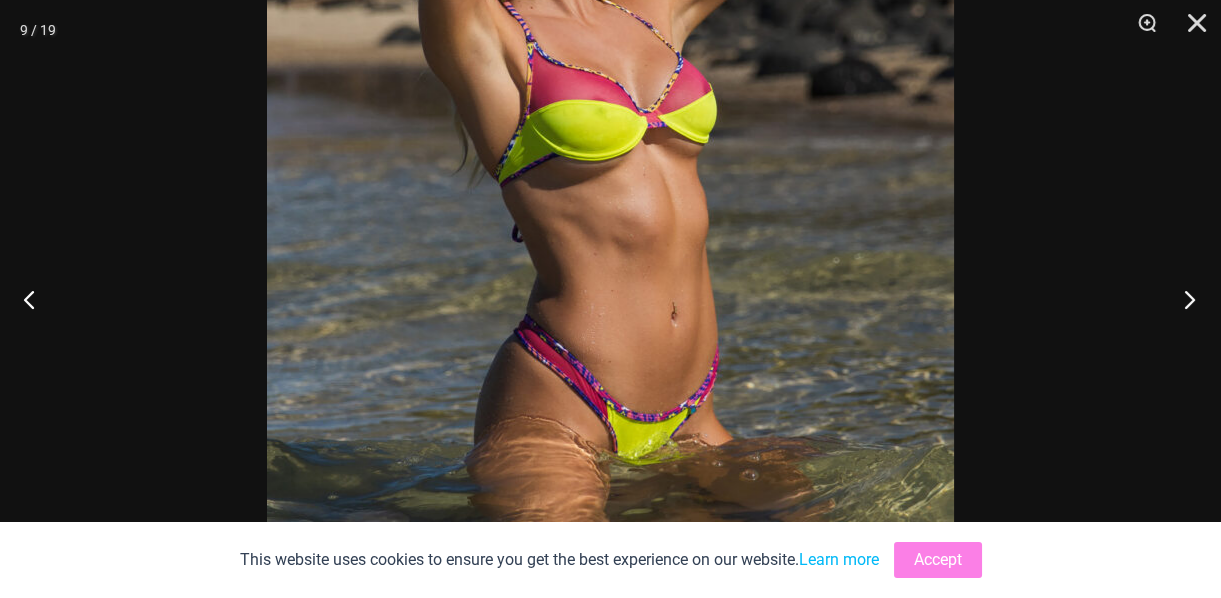 click at bounding box center [1183, 299] 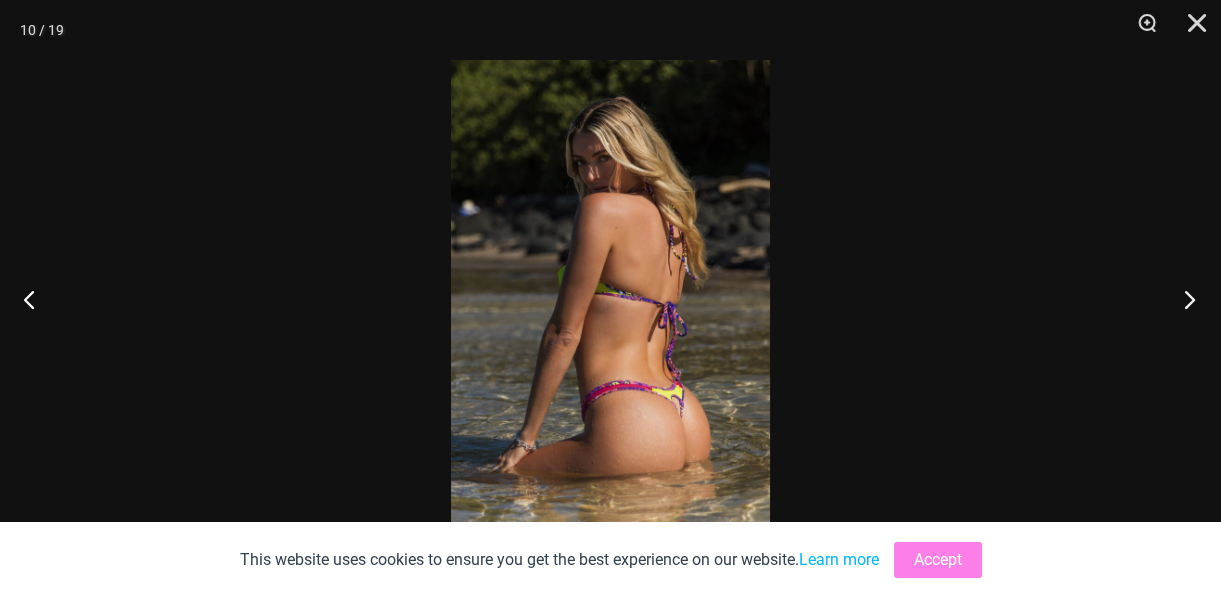 click at bounding box center [1183, 299] 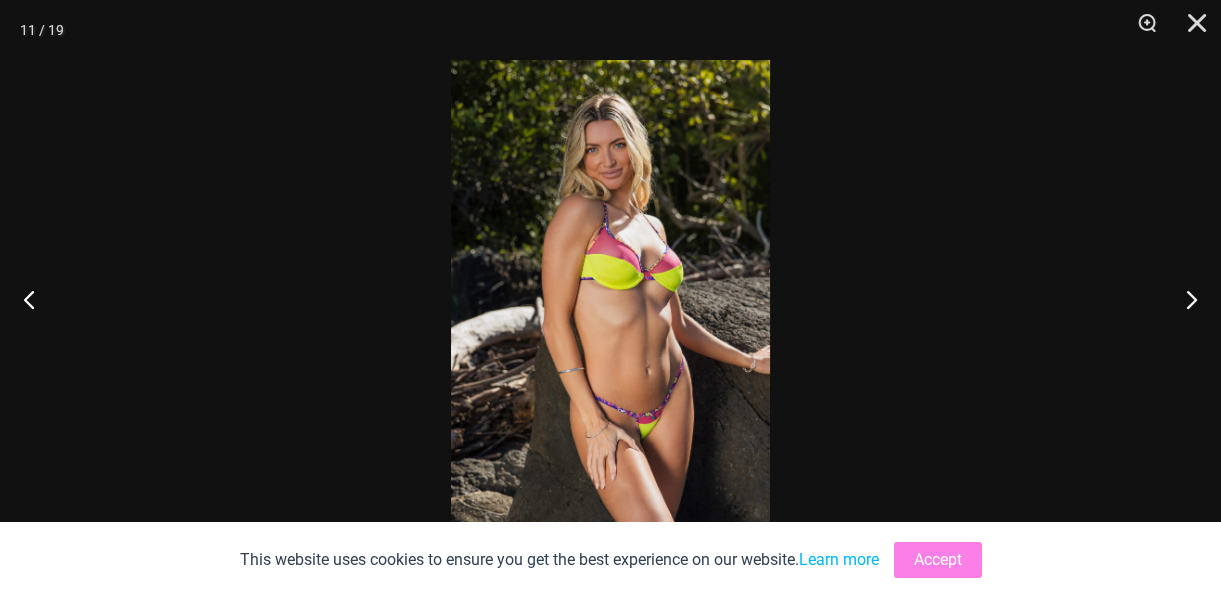 click at bounding box center (610, 299) 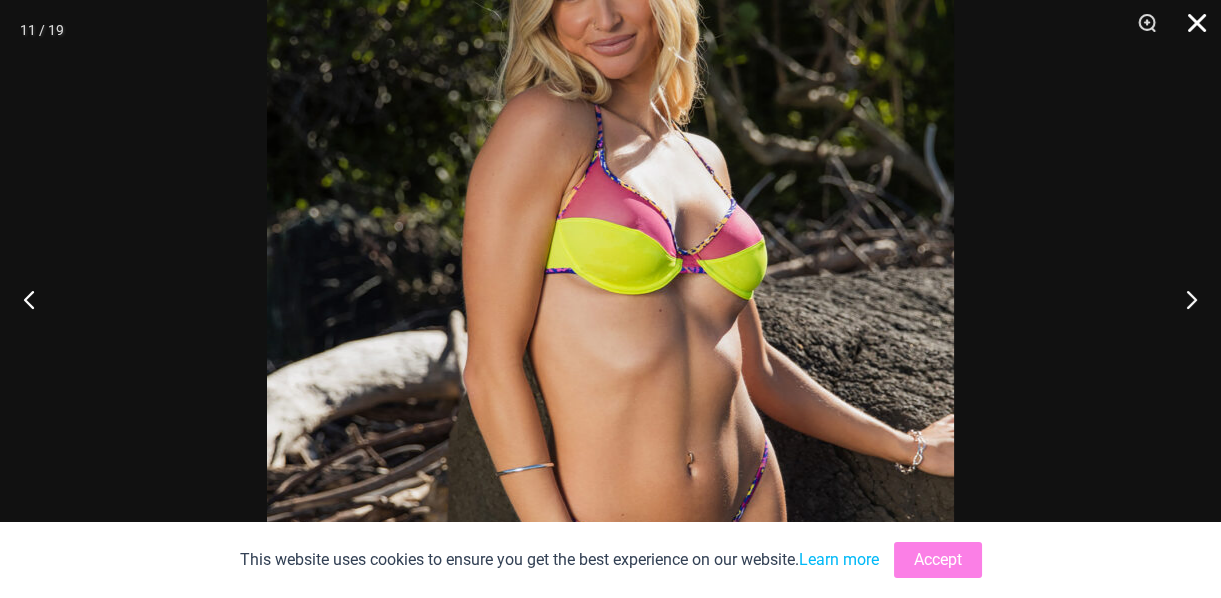 click at bounding box center [1190, 30] 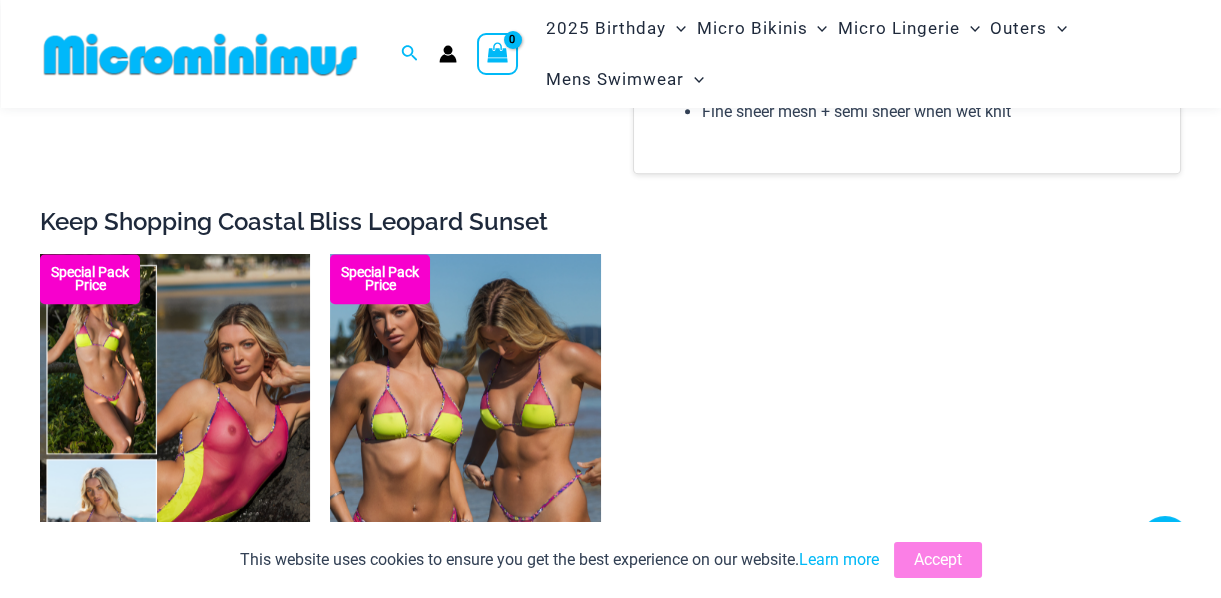 scroll, scrollTop: 3152, scrollLeft: 0, axis: vertical 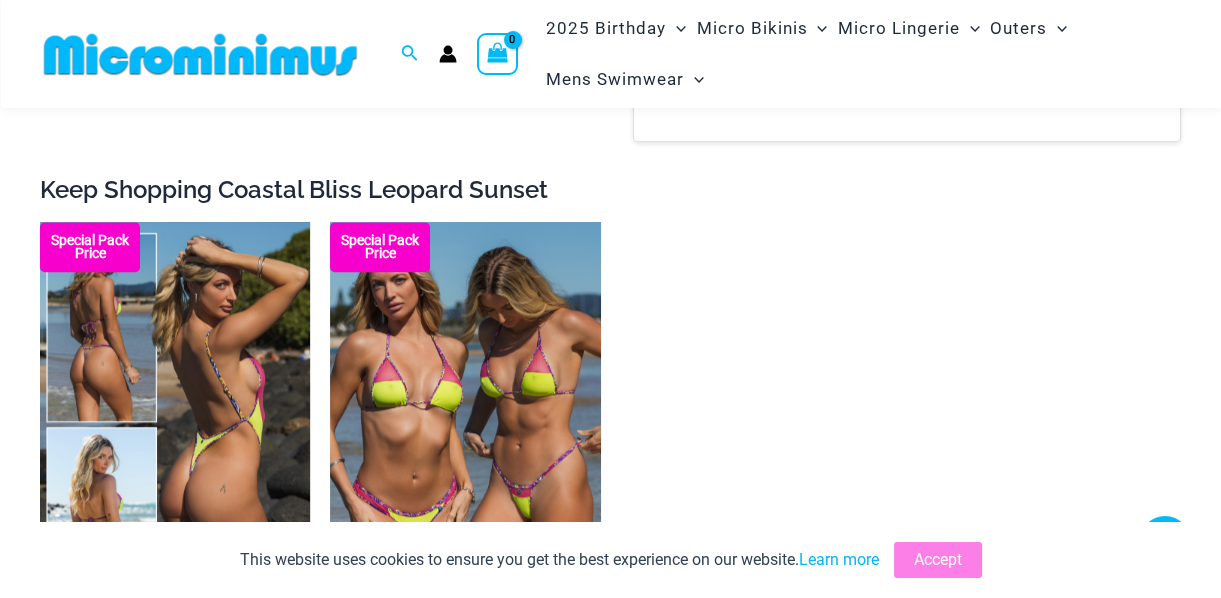 click at bounding box center (175, 424) 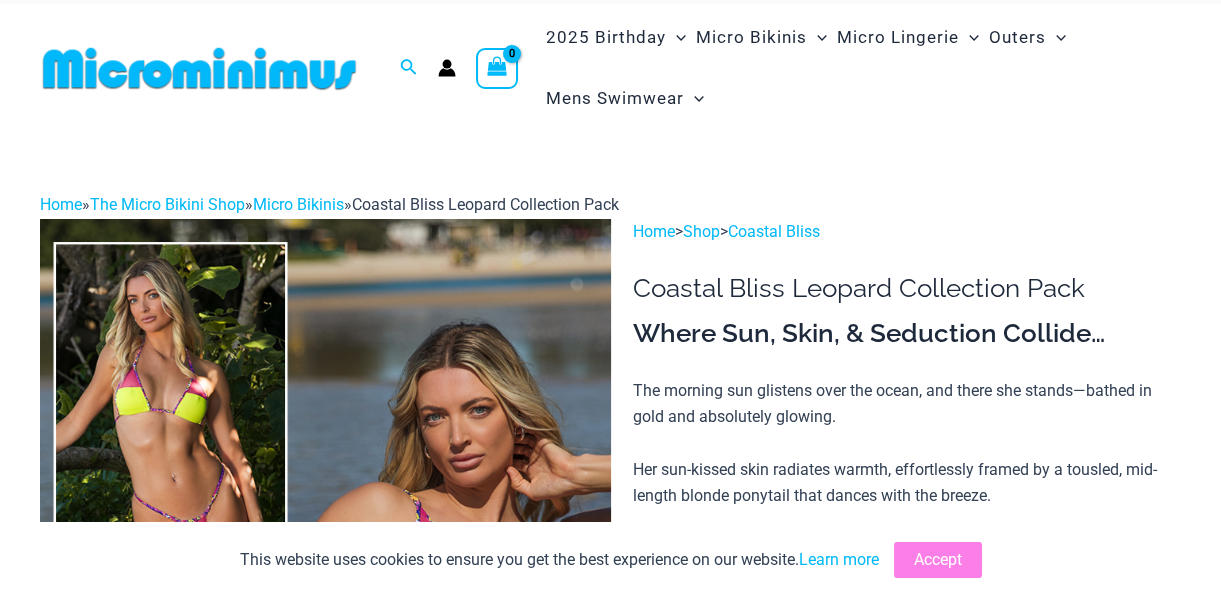 scroll, scrollTop: 0, scrollLeft: 0, axis: both 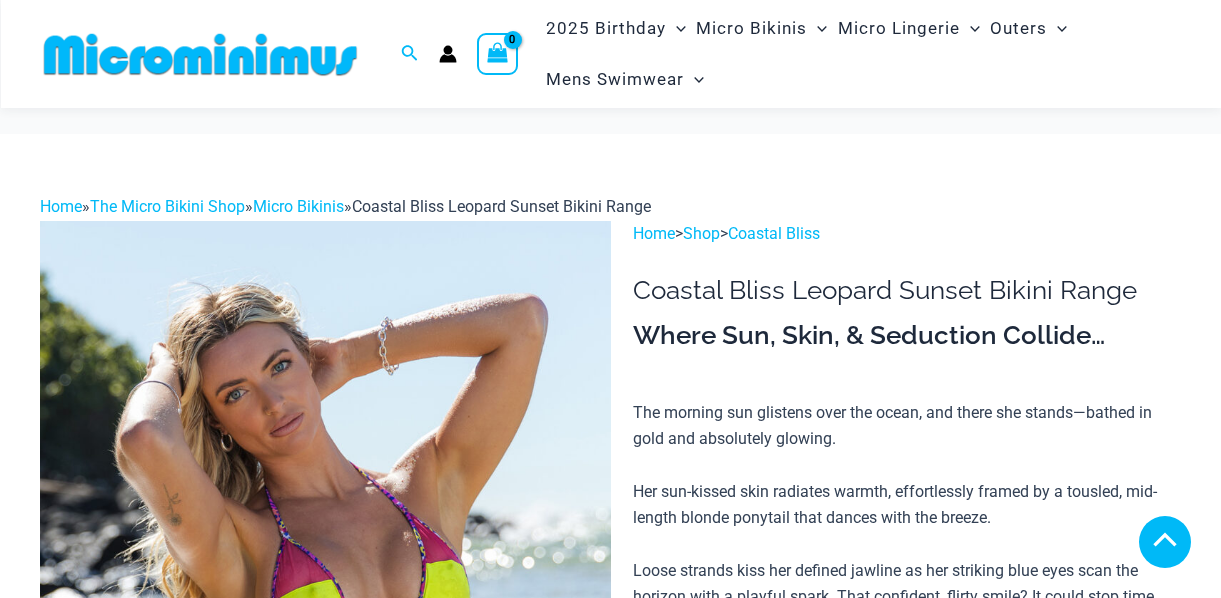 drag, startPoint x: 311, startPoint y: 359, endPoint x: 332, endPoint y: 346, distance: 24.698177 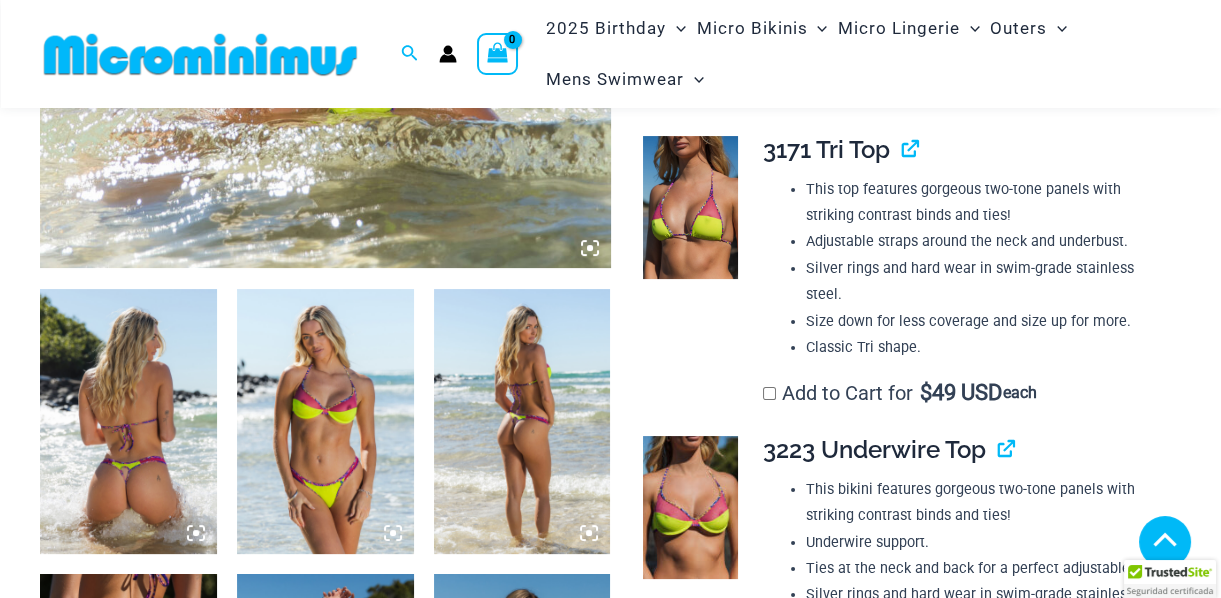 scroll, scrollTop: 788, scrollLeft: 0, axis: vertical 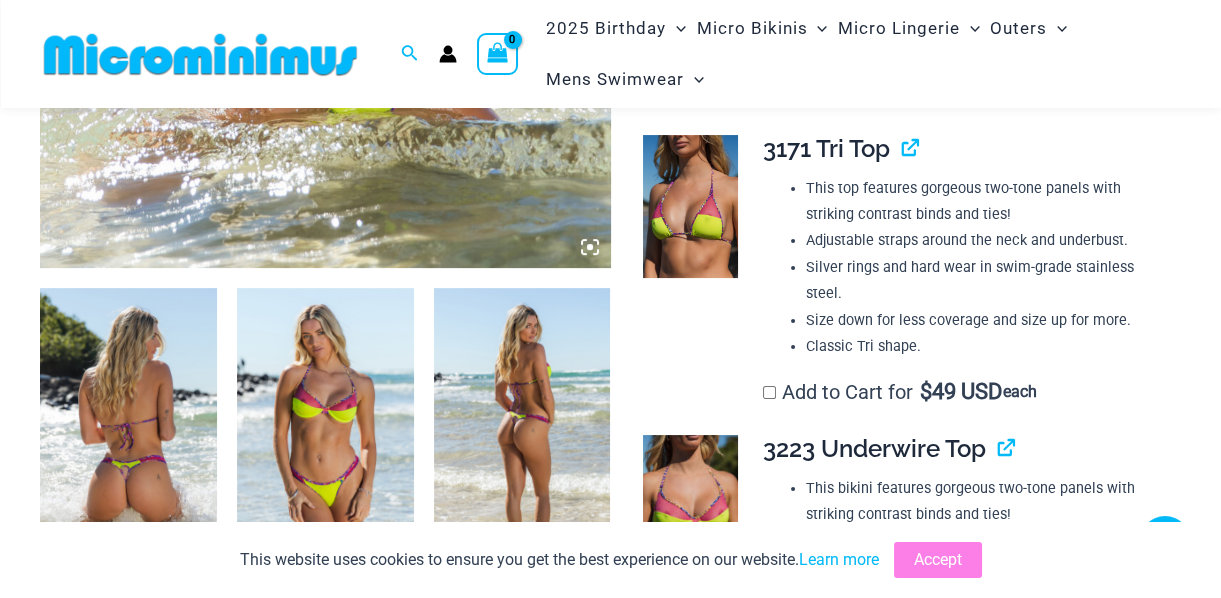 click on "Skip to content
Search for:
Search
Search
No products in the cart.
No products in the cart.
Continue Shopping
2025 Birthday" at bounding box center (610, 3189) 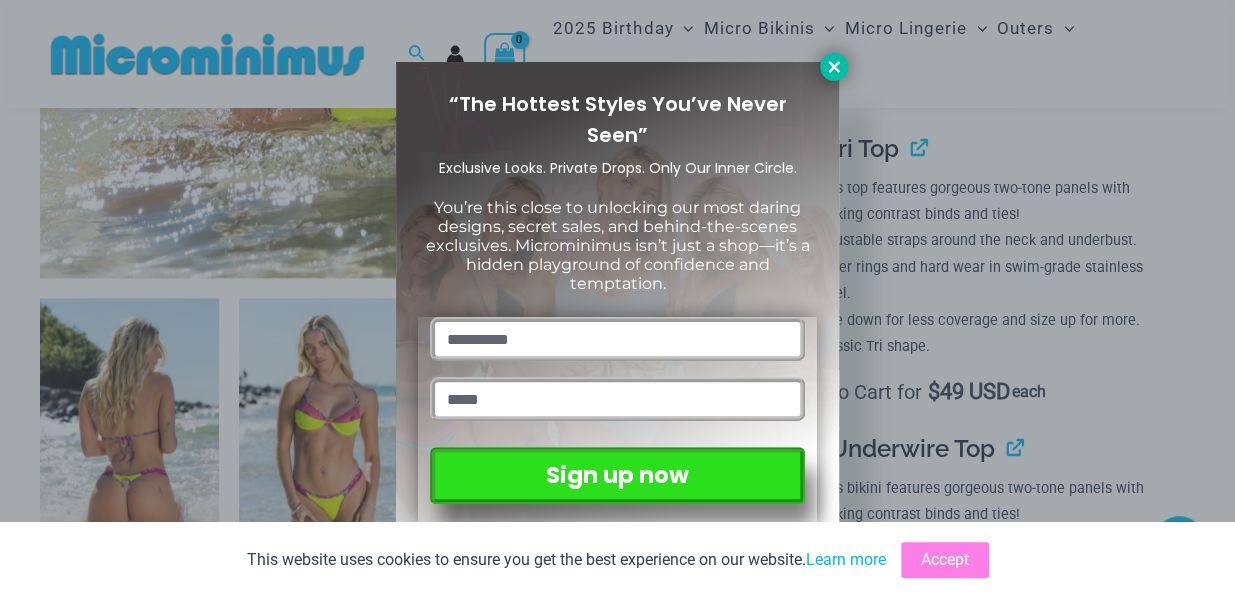 click 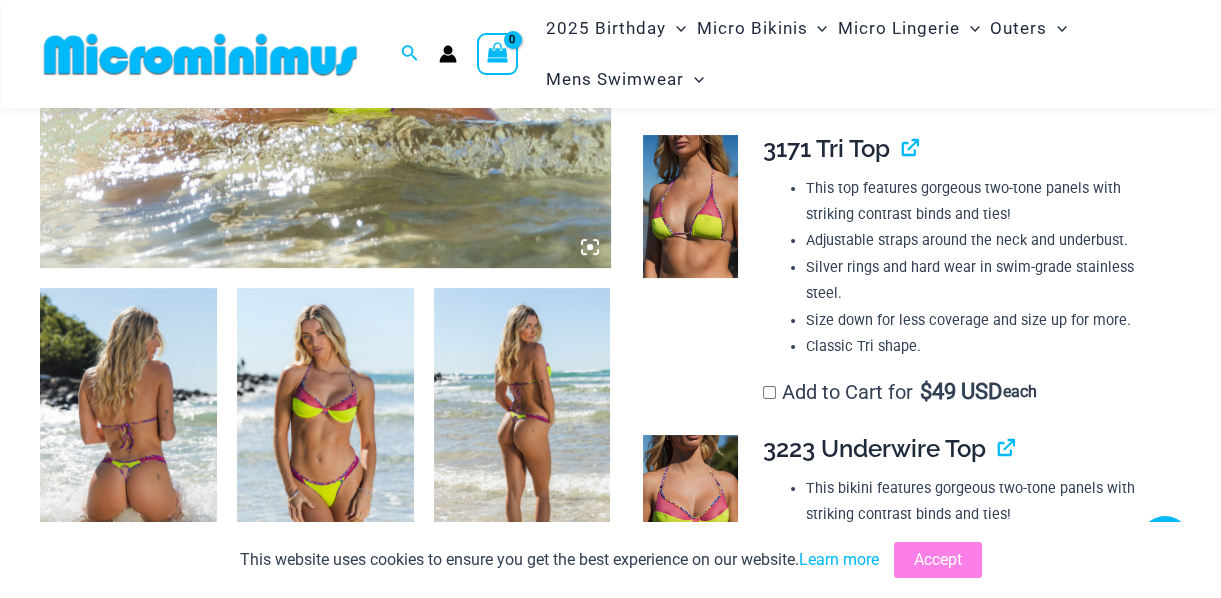 scroll, scrollTop: 970, scrollLeft: 0, axis: vertical 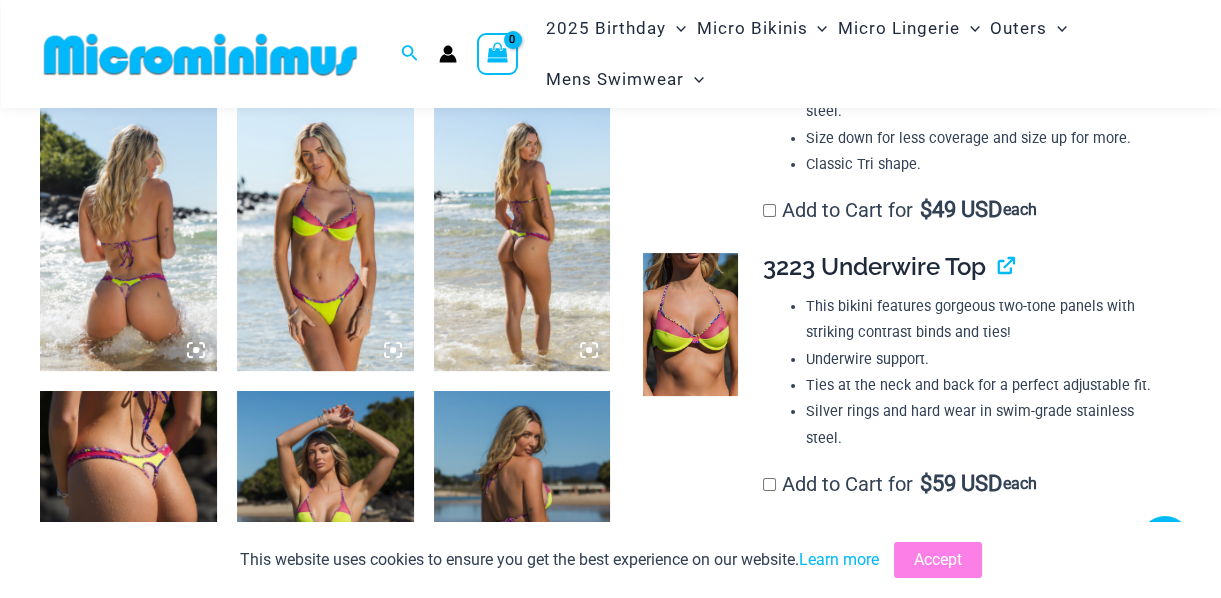 click at bounding box center (690, 324) 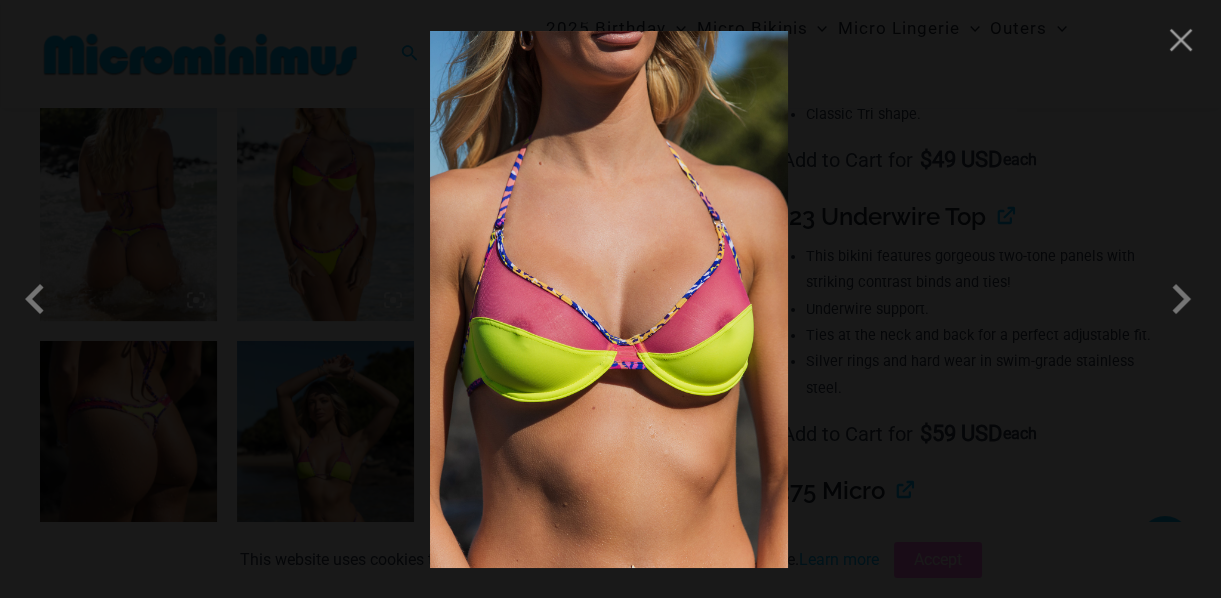 scroll, scrollTop: 1060, scrollLeft: 0, axis: vertical 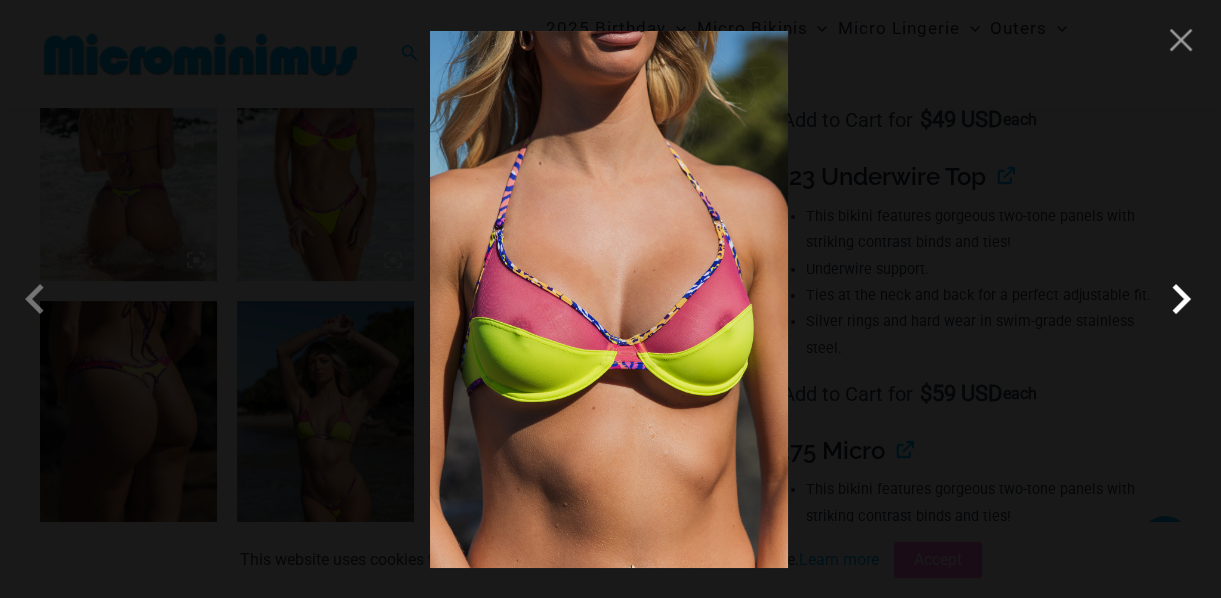 click at bounding box center [1181, 299] 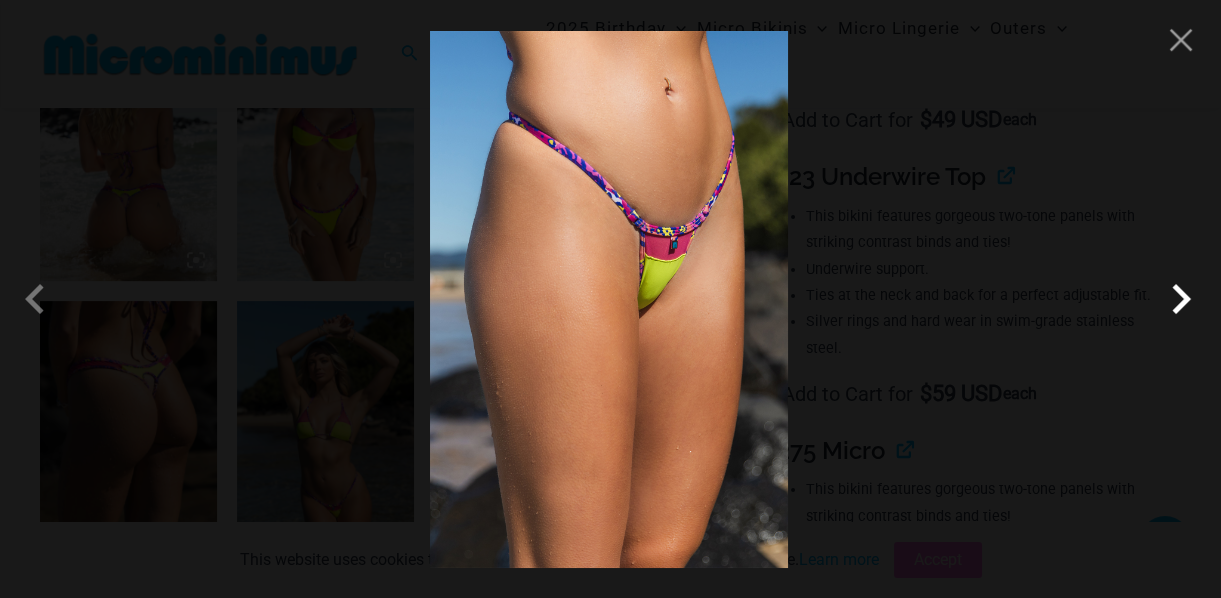 click at bounding box center [1181, 299] 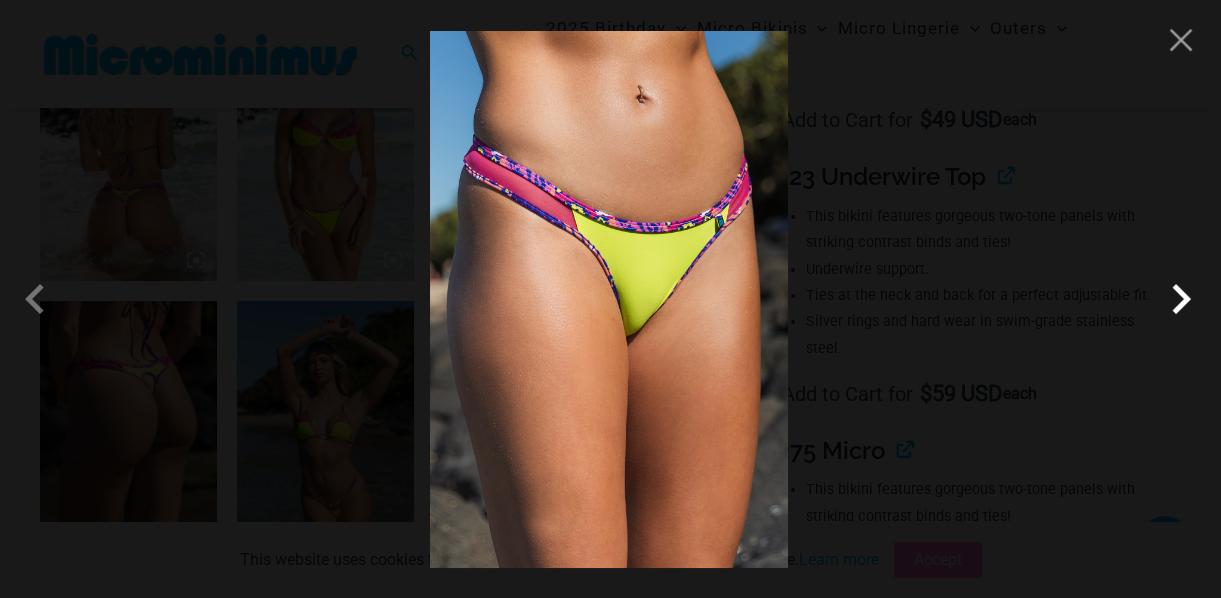 click at bounding box center [1181, 299] 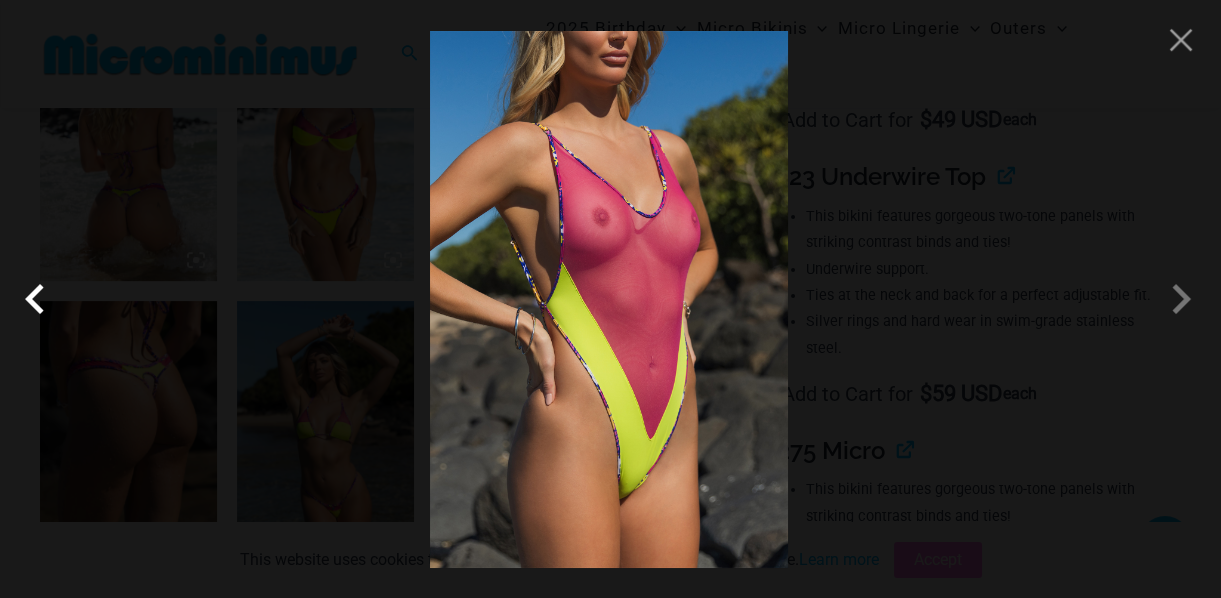 click at bounding box center [40, 299] 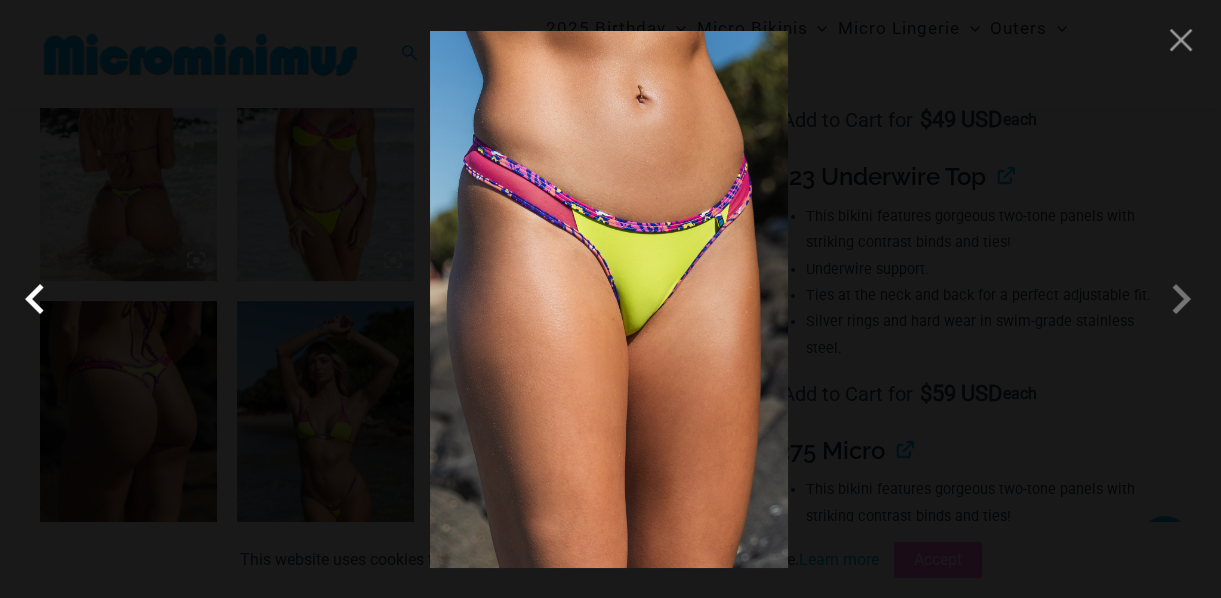 click at bounding box center (40, 299) 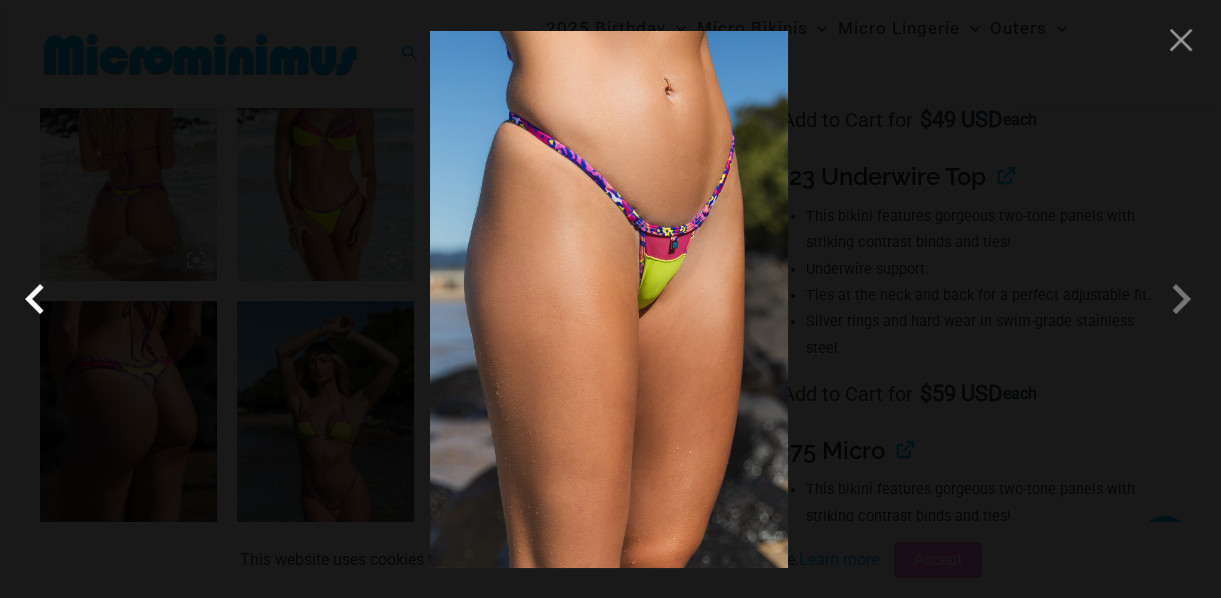 click at bounding box center [40, 299] 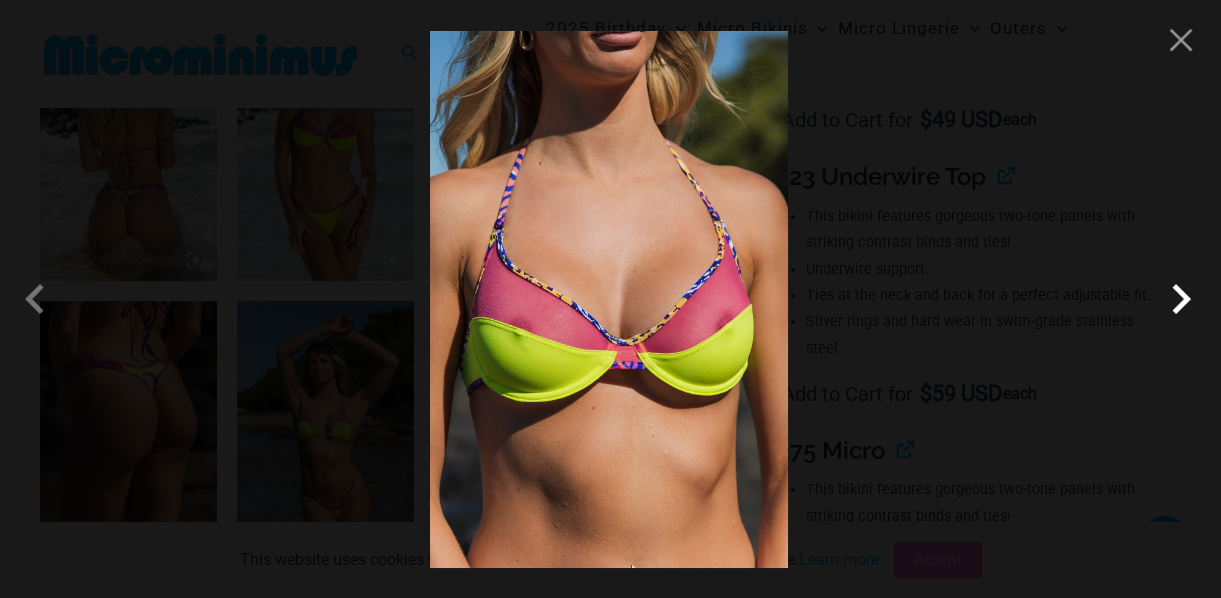 click at bounding box center (1181, 299) 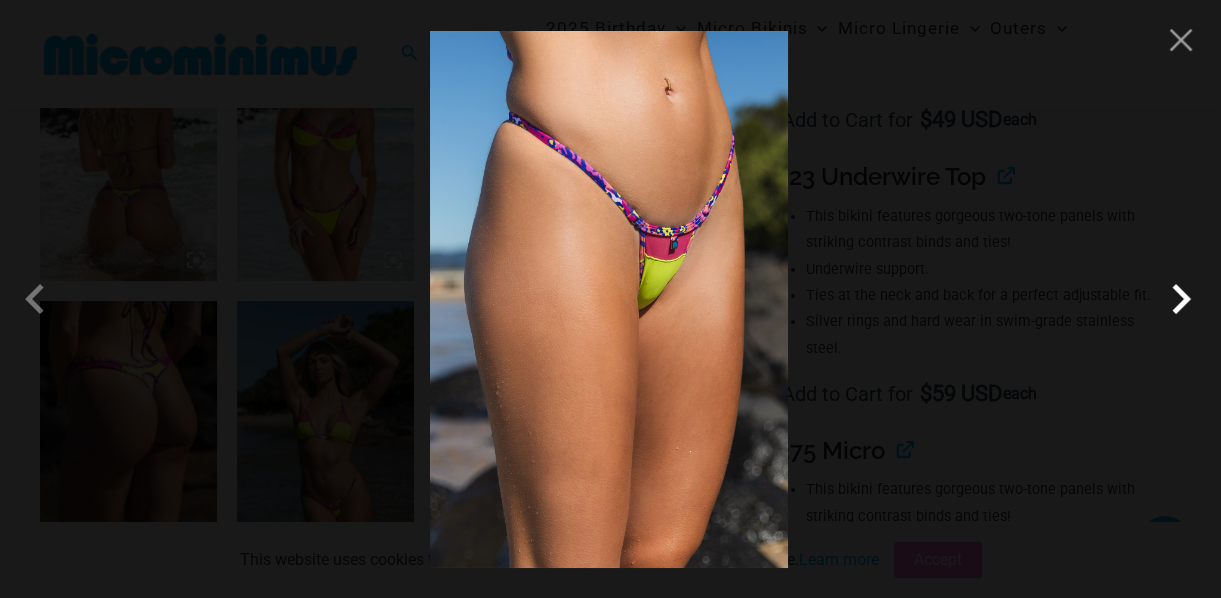 click at bounding box center (1181, 299) 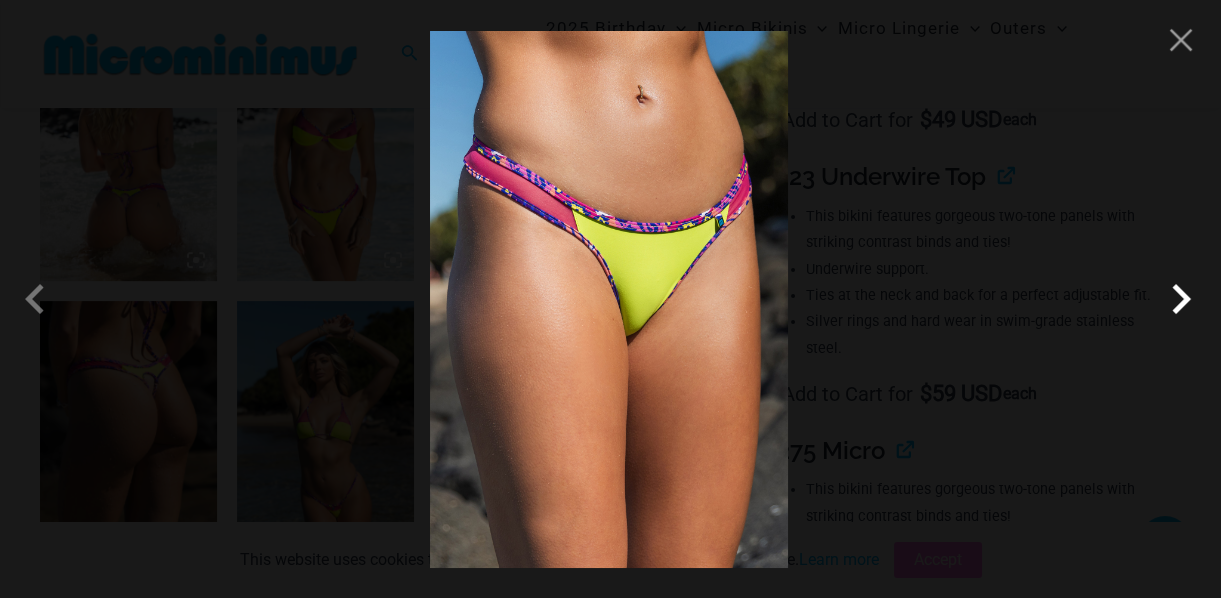 click at bounding box center (1181, 299) 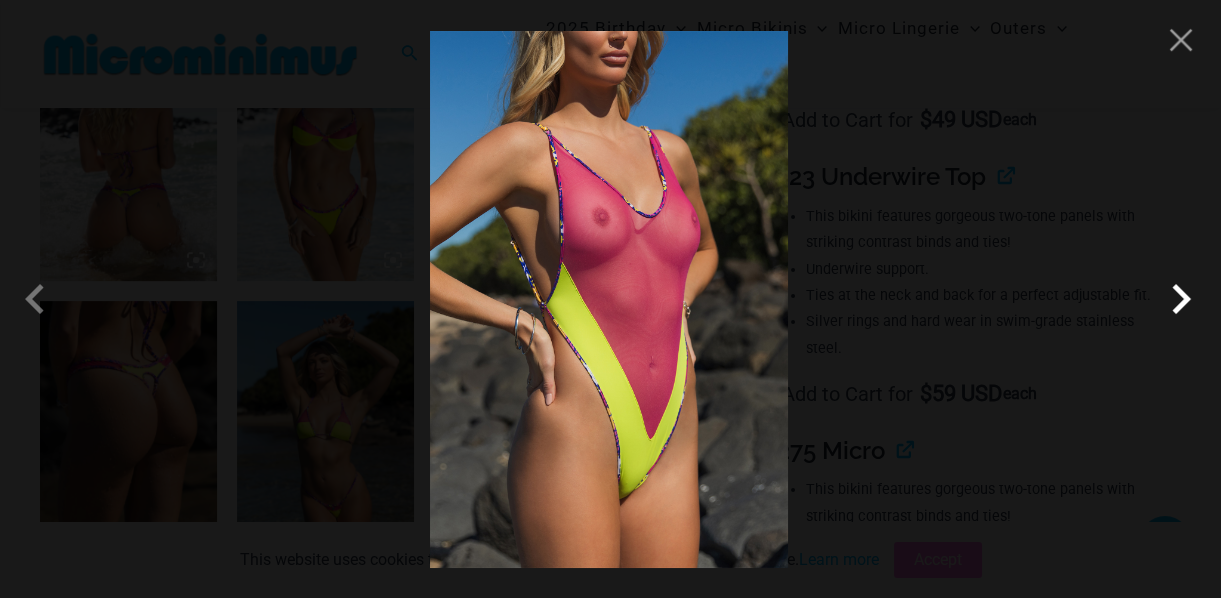 click at bounding box center [1181, 299] 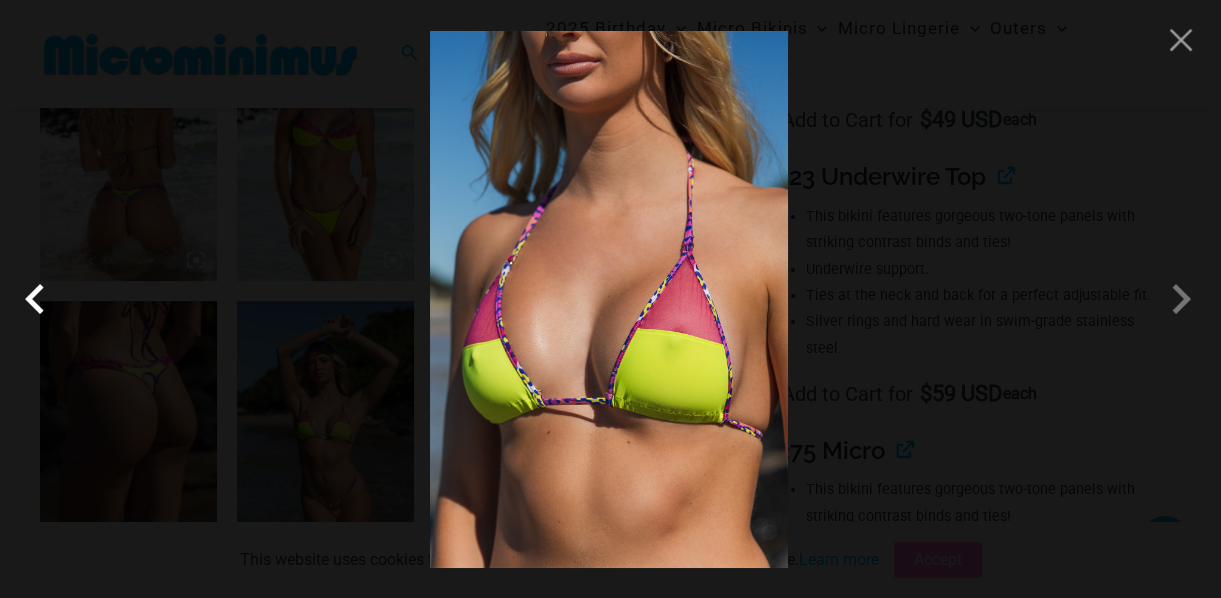 click at bounding box center (40, 299) 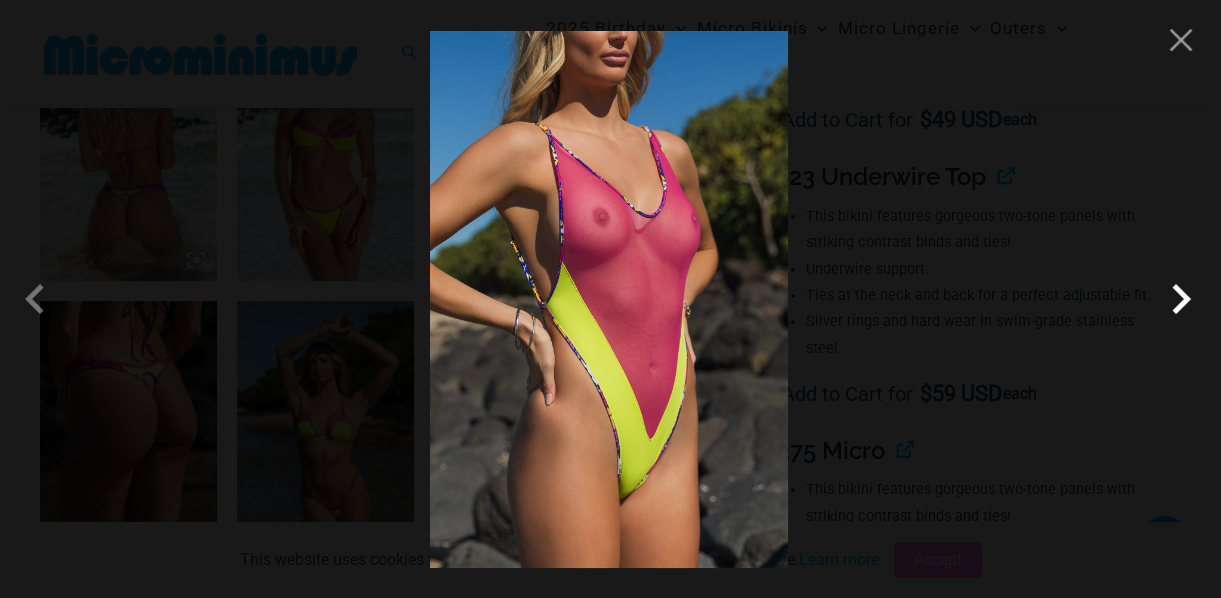 click at bounding box center (1181, 299) 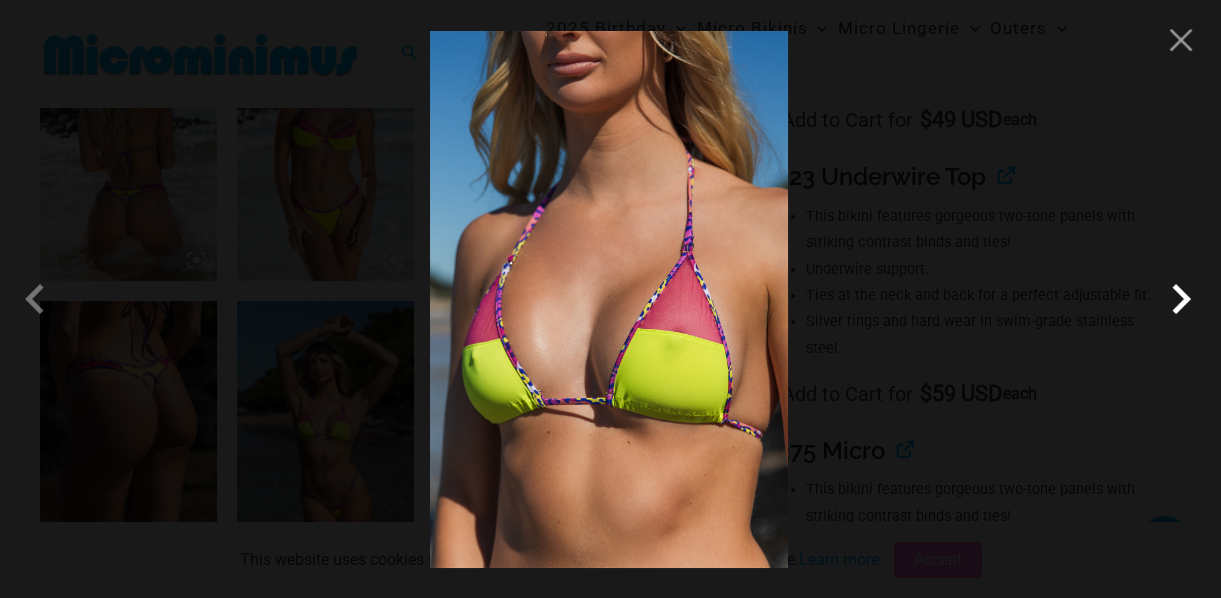 click at bounding box center (1181, 299) 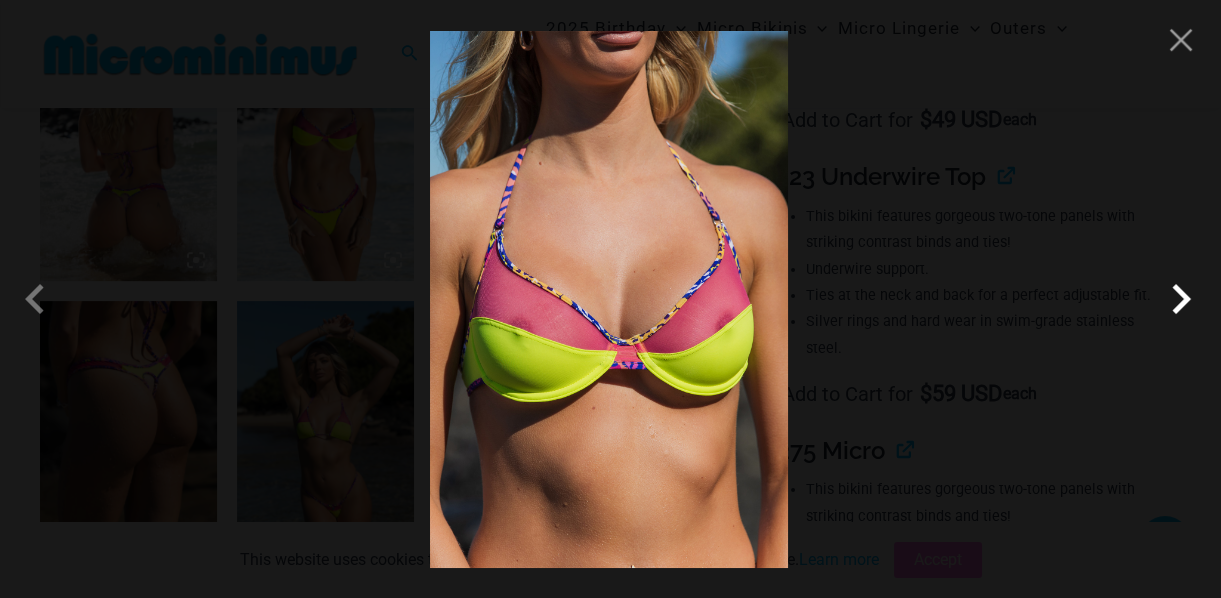 click at bounding box center (1181, 299) 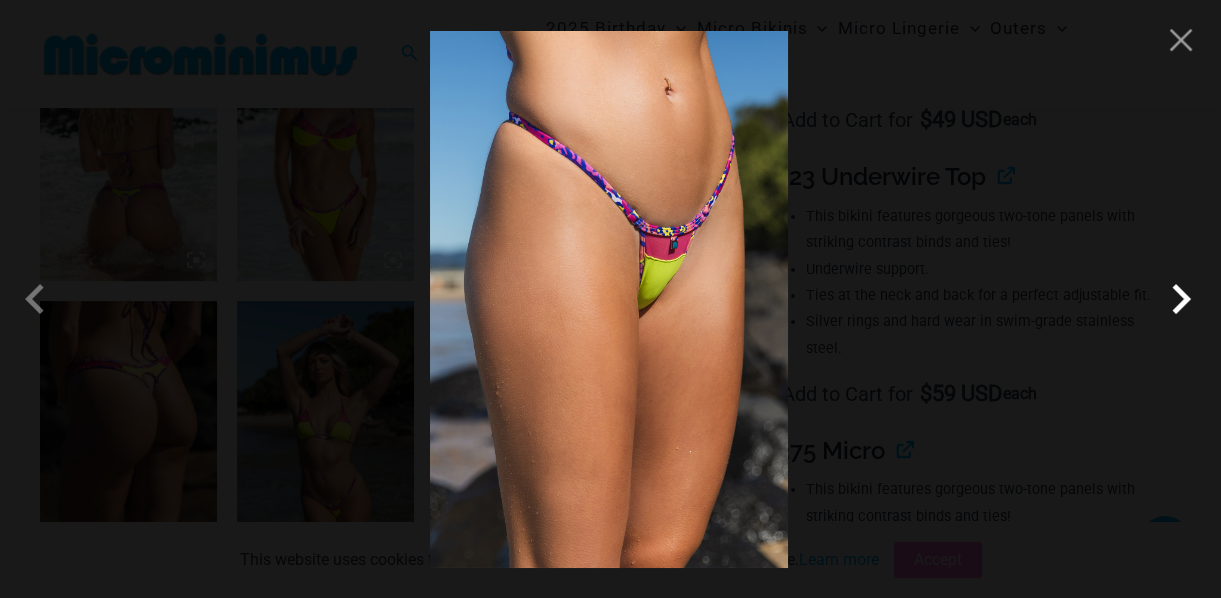 click at bounding box center (1181, 299) 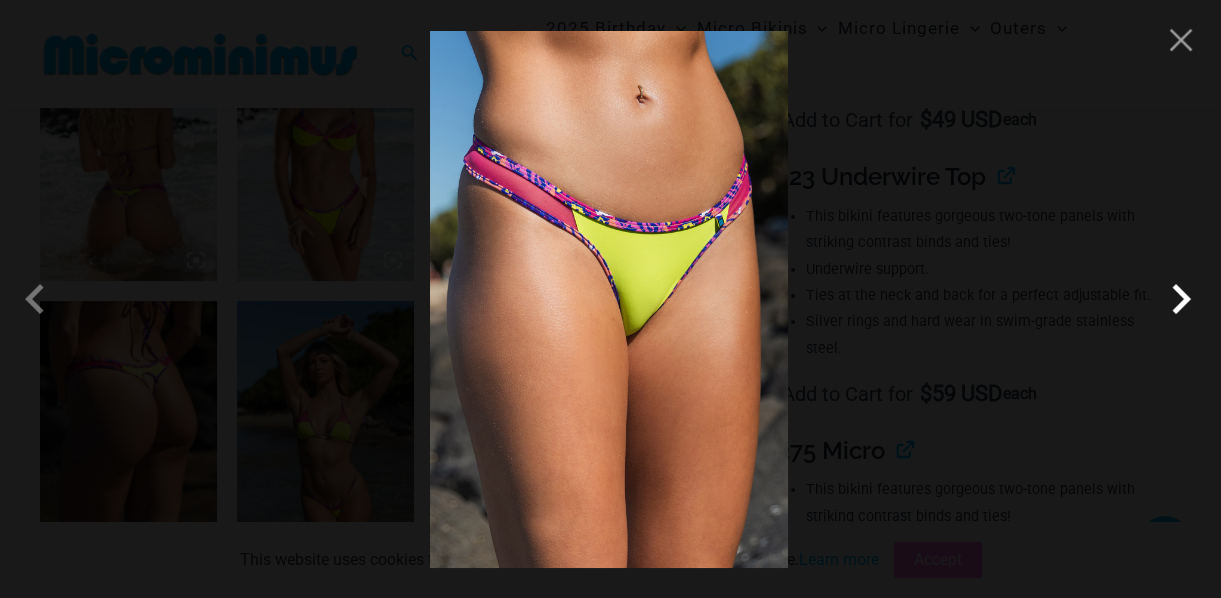 click at bounding box center [1181, 299] 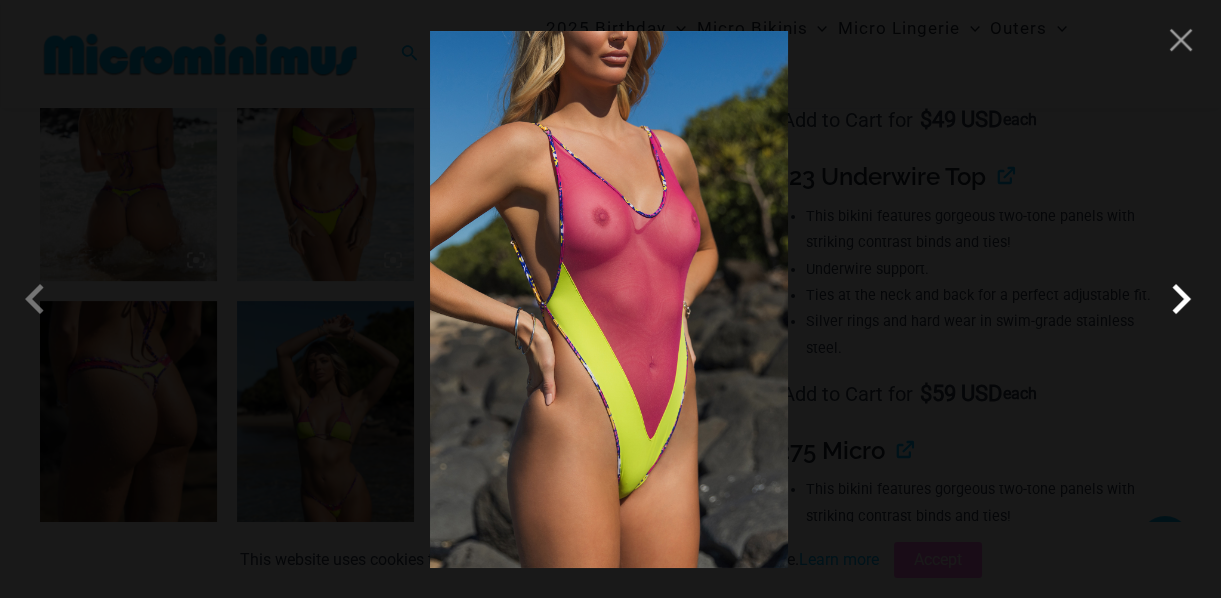 click at bounding box center [1181, 299] 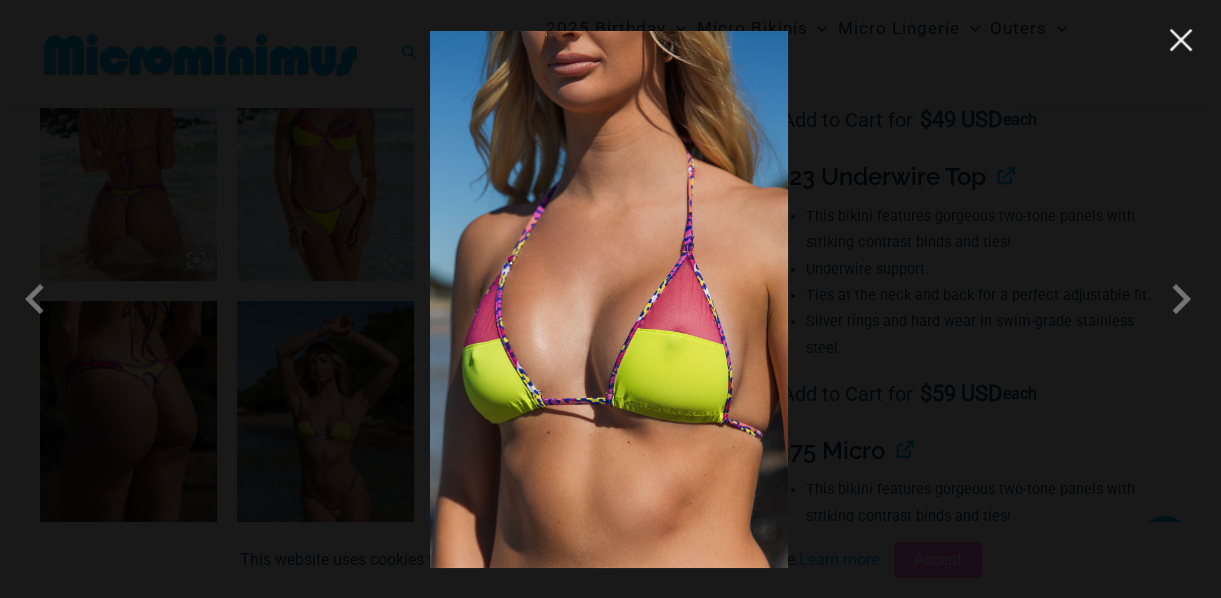 click at bounding box center (1181, 40) 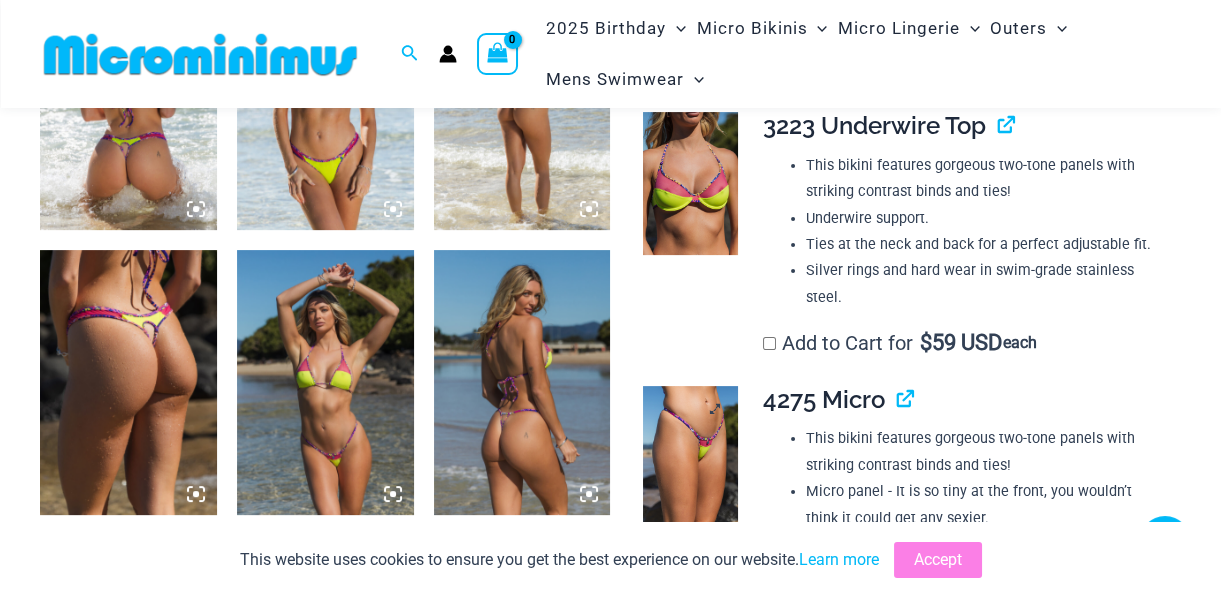 scroll, scrollTop: 1151, scrollLeft: 0, axis: vertical 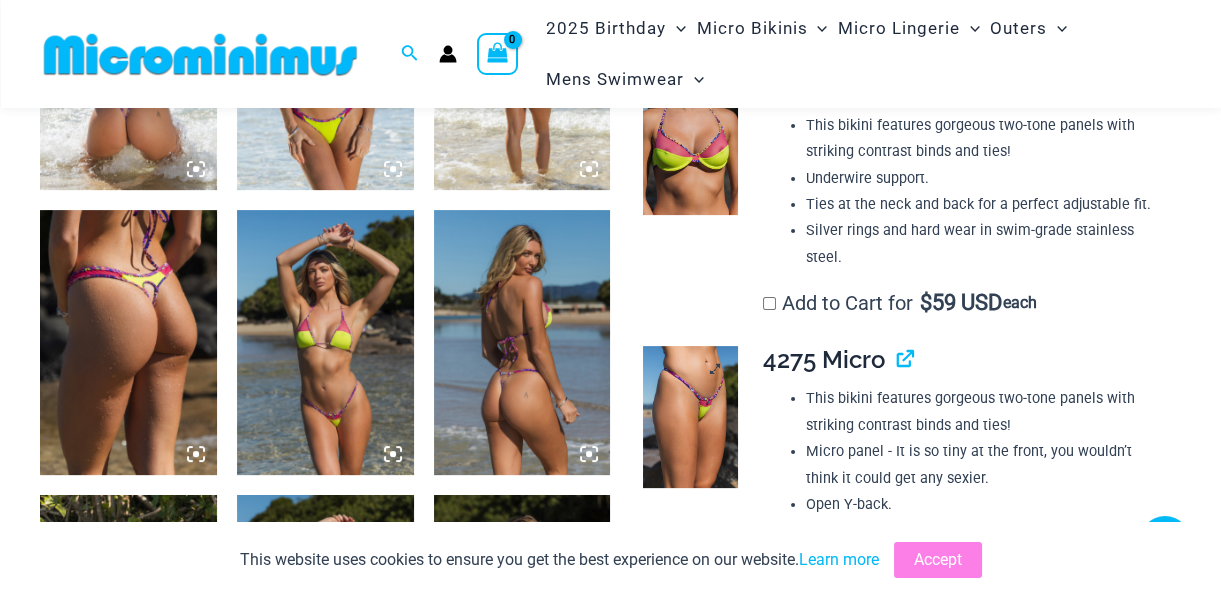 click at bounding box center [690, 417] 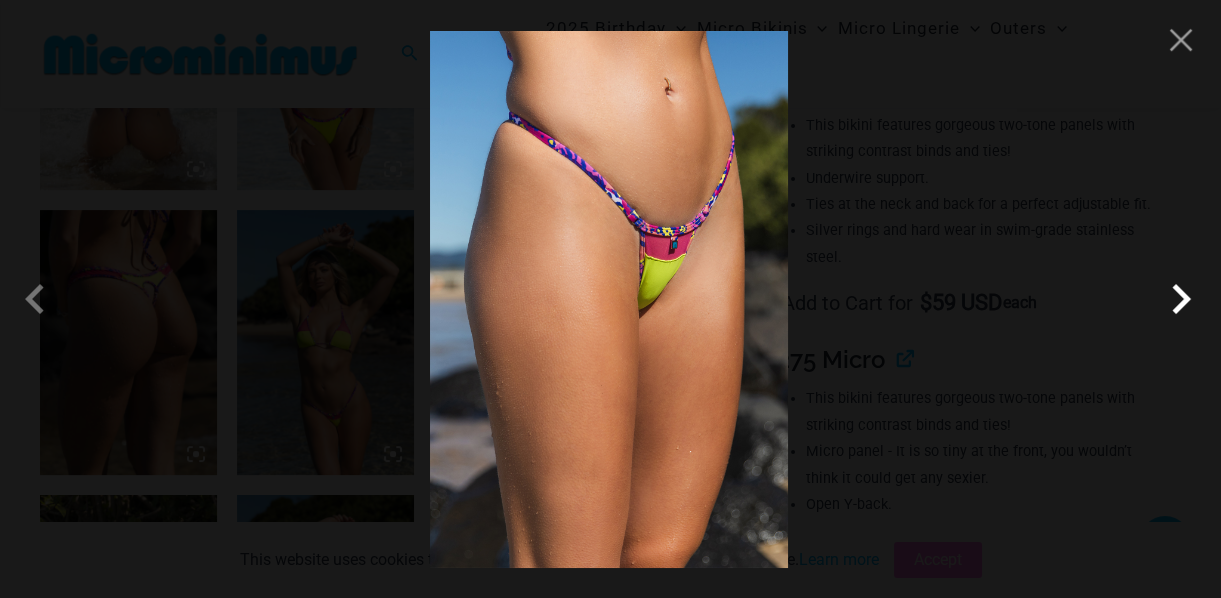 click at bounding box center [1181, 299] 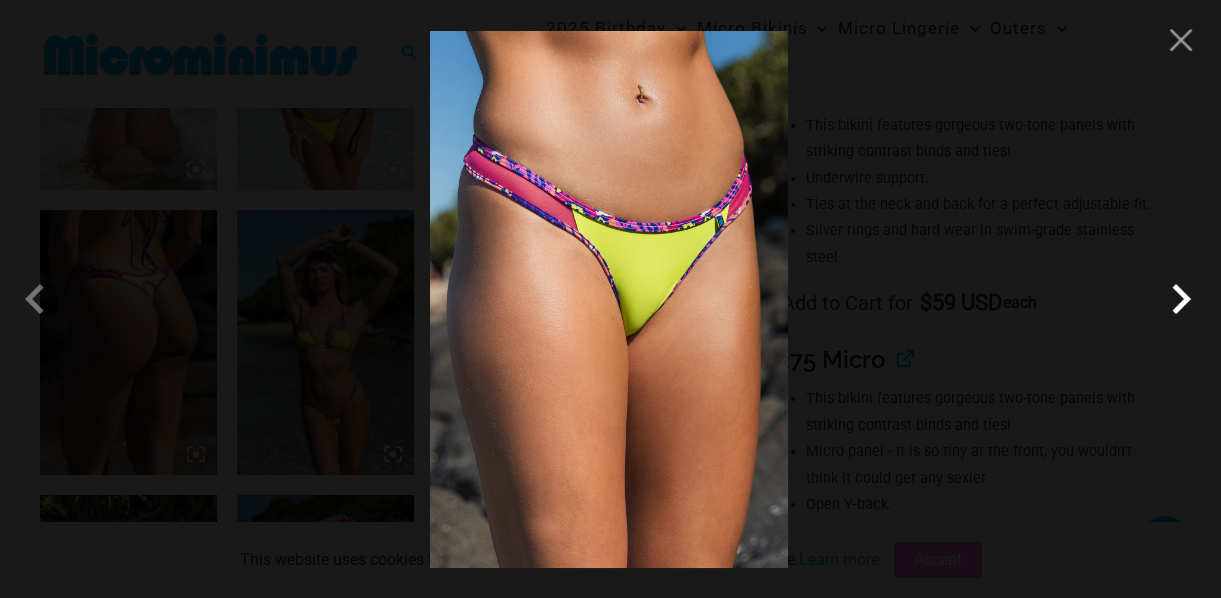 click at bounding box center [1181, 299] 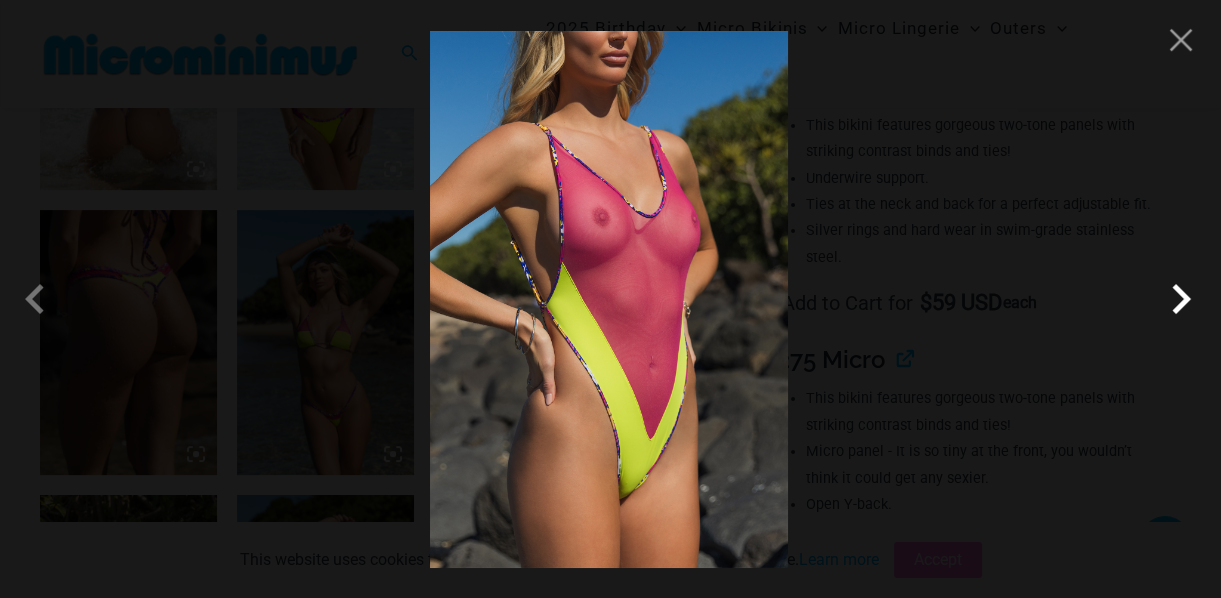 click at bounding box center (1181, 299) 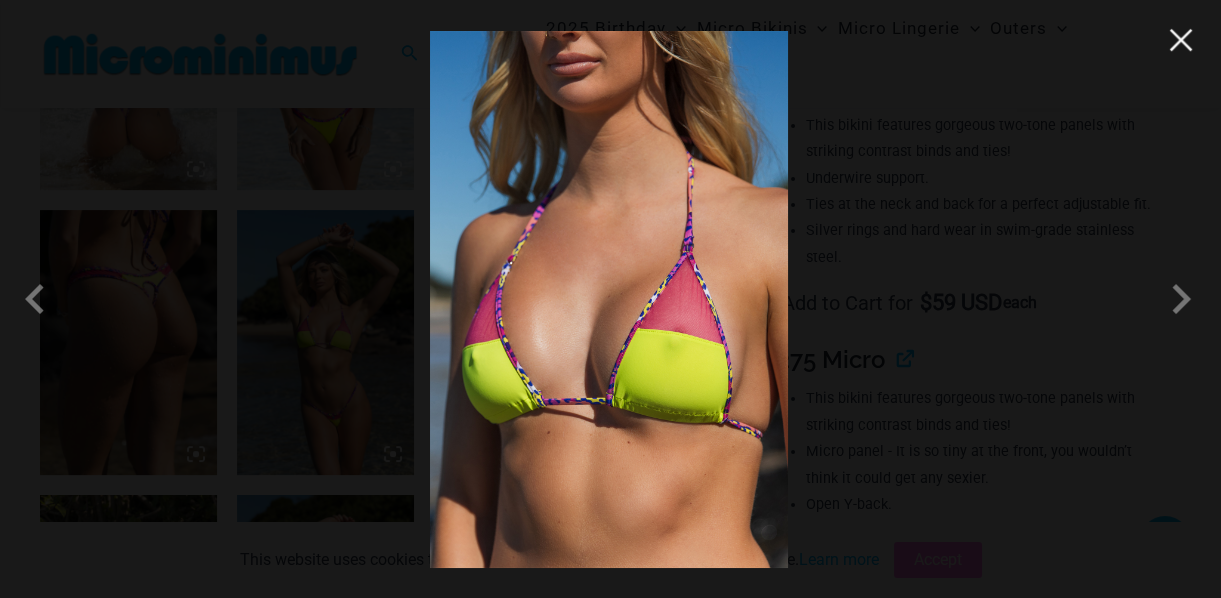 click at bounding box center (1181, 40) 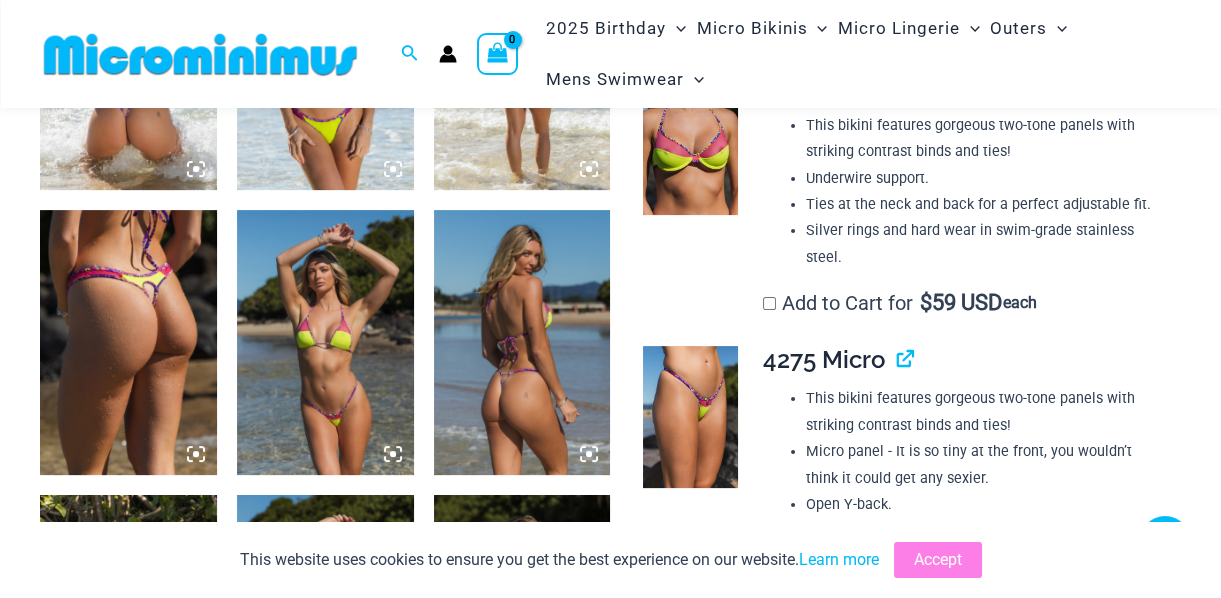 click at bounding box center [690, 143] 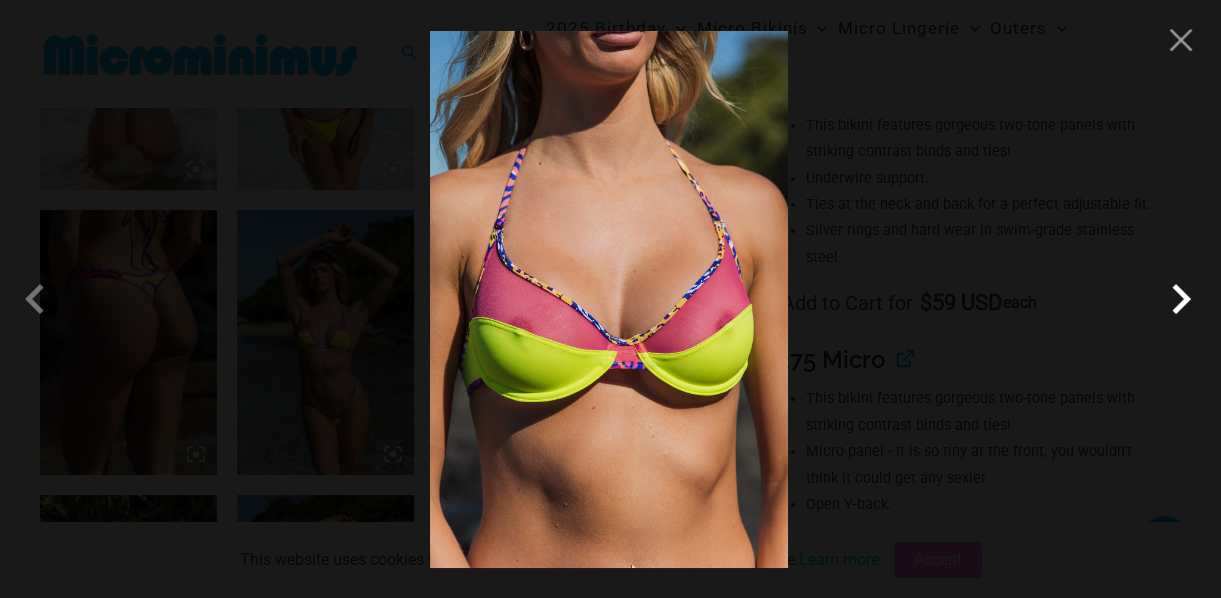 click at bounding box center [1181, 299] 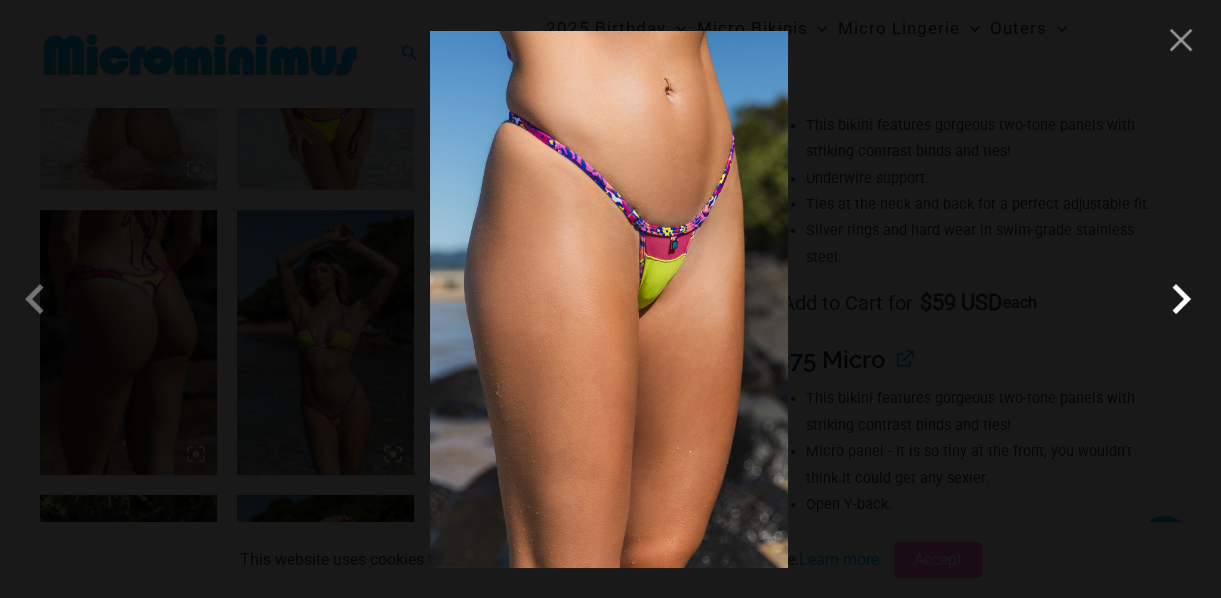 click at bounding box center [1181, 299] 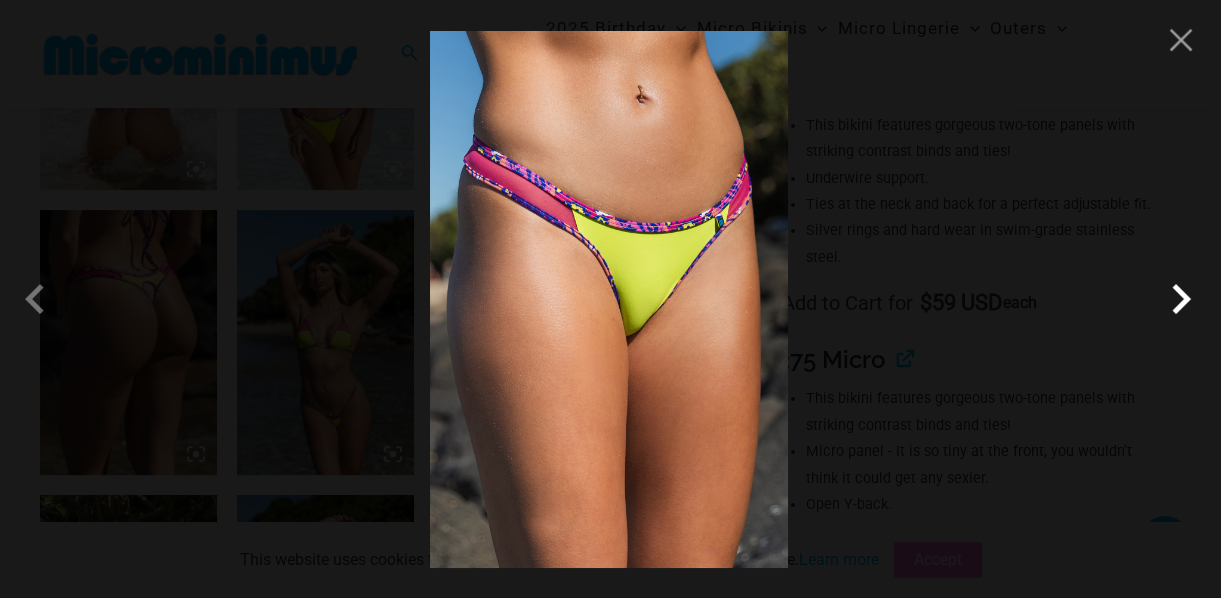 click at bounding box center (1181, 299) 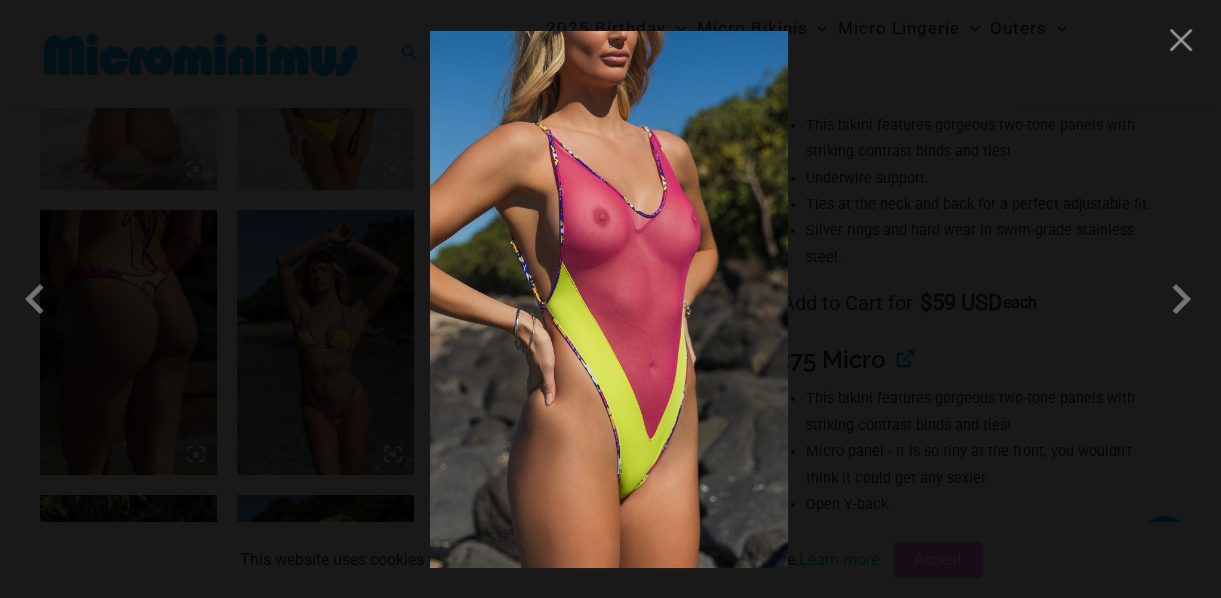 click at bounding box center (610, 299) 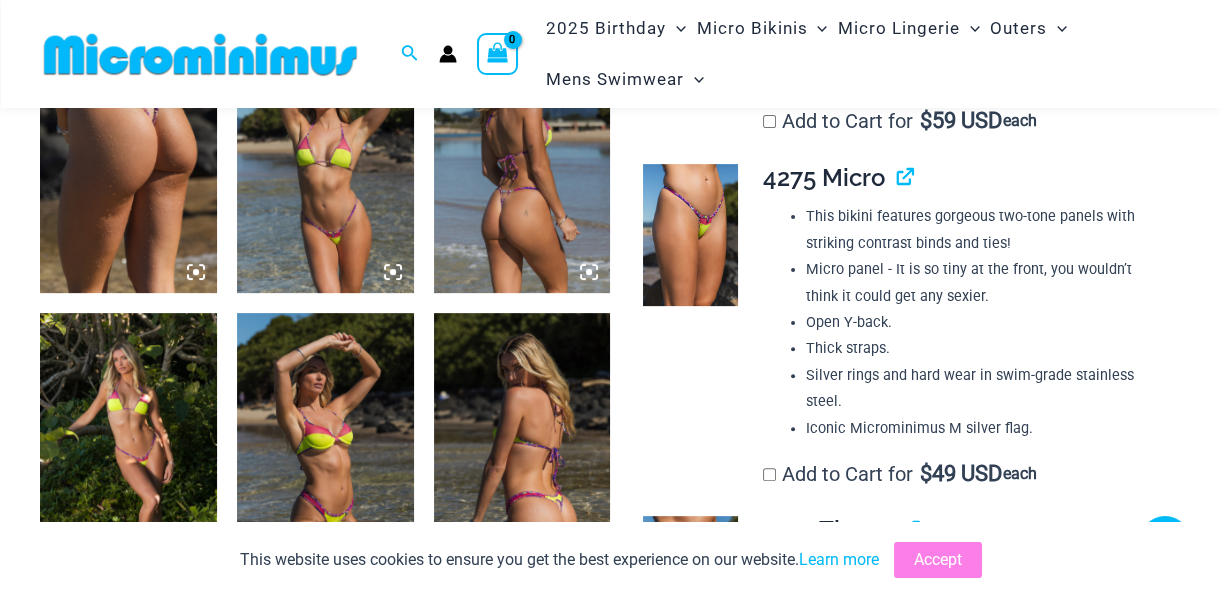 scroll, scrollTop: 1606, scrollLeft: 0, axis: vertical 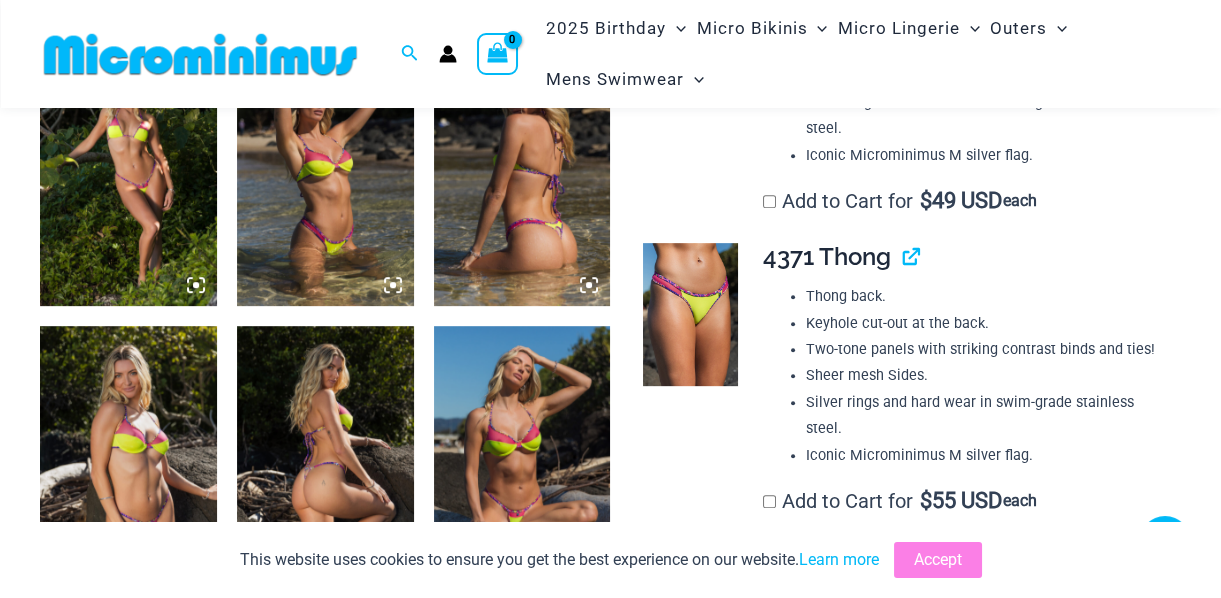 click at bounding box center [690, 614] 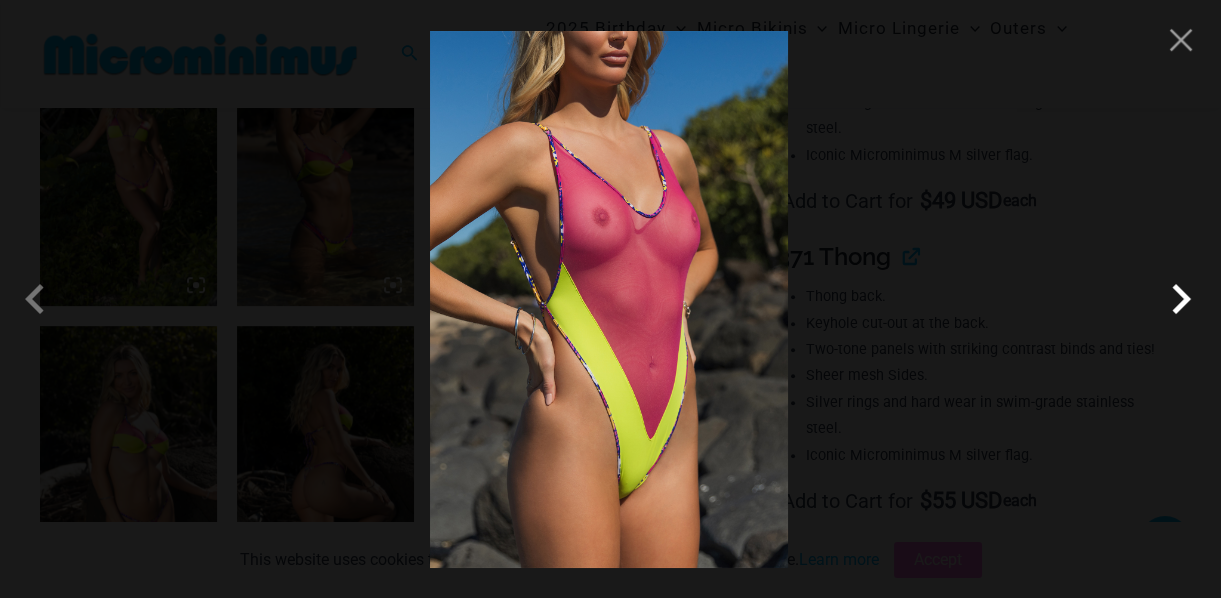 click at bounding box center (1181, 299) 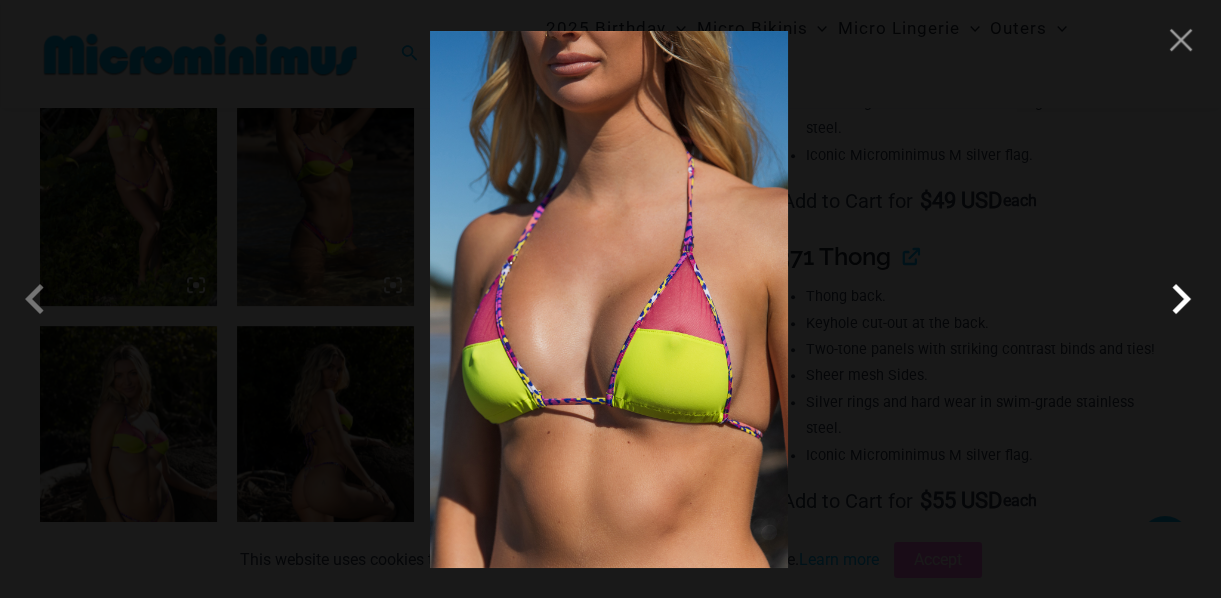 click at bounding box center [1181, 299] 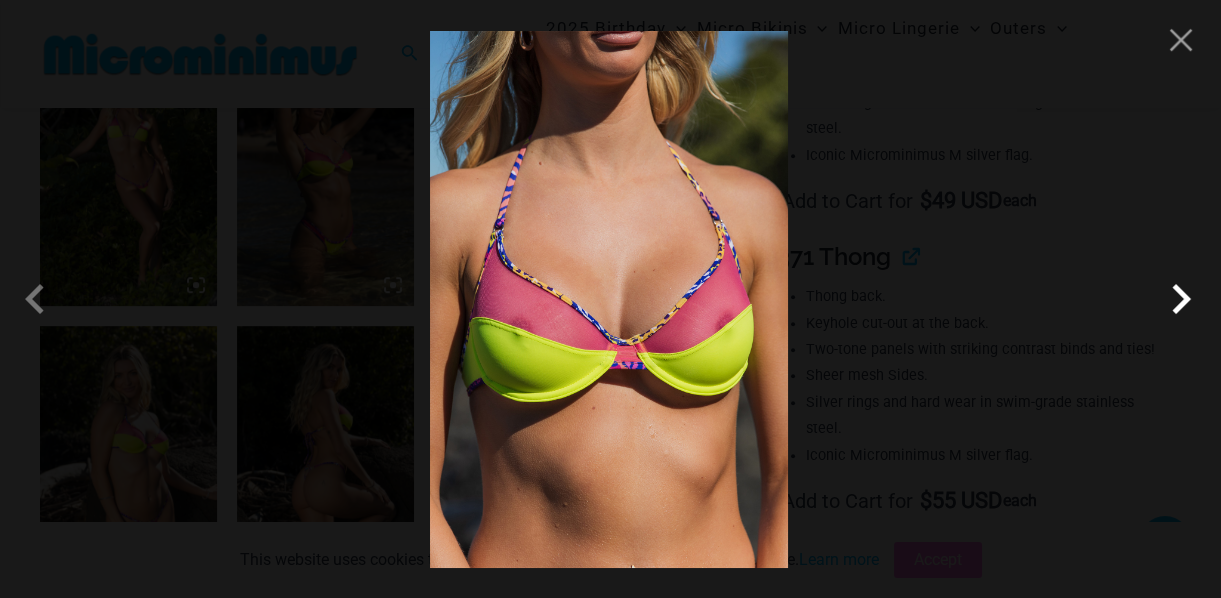 click at bounding box center (1181, 299) 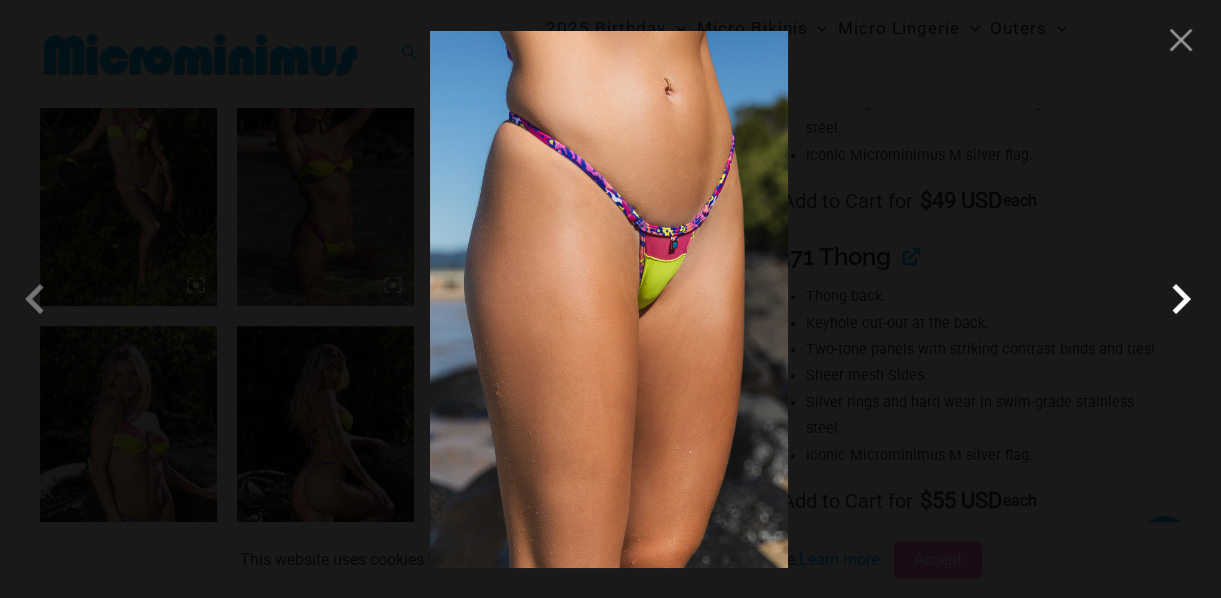 click at bounding box center (1181, 299) 